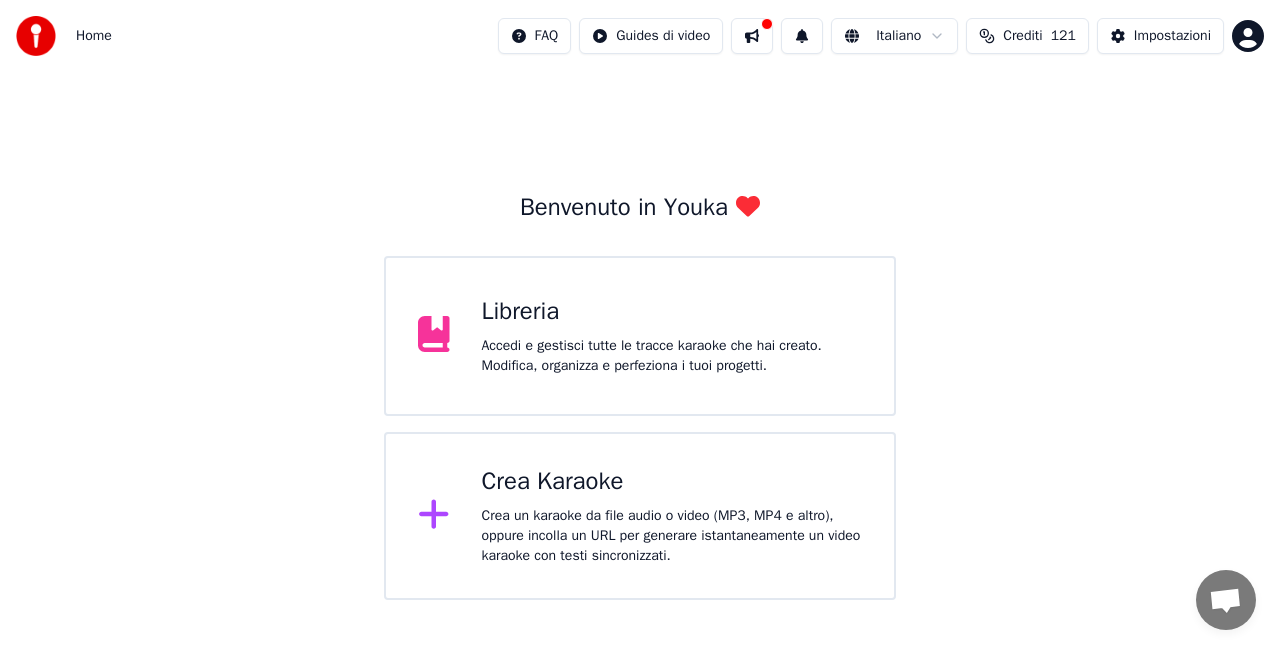 scroll, scrollTop: 0, scrollLeft: 0, axis: both 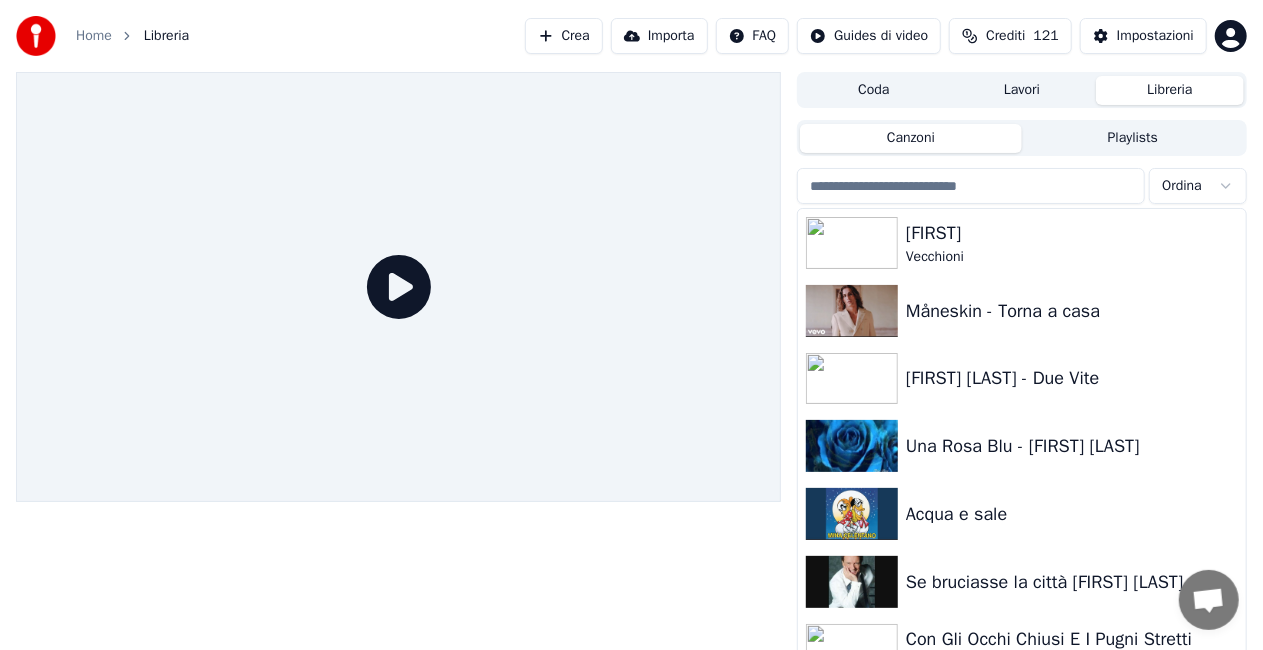 click on "Crea" at bounding box center (564, 36) 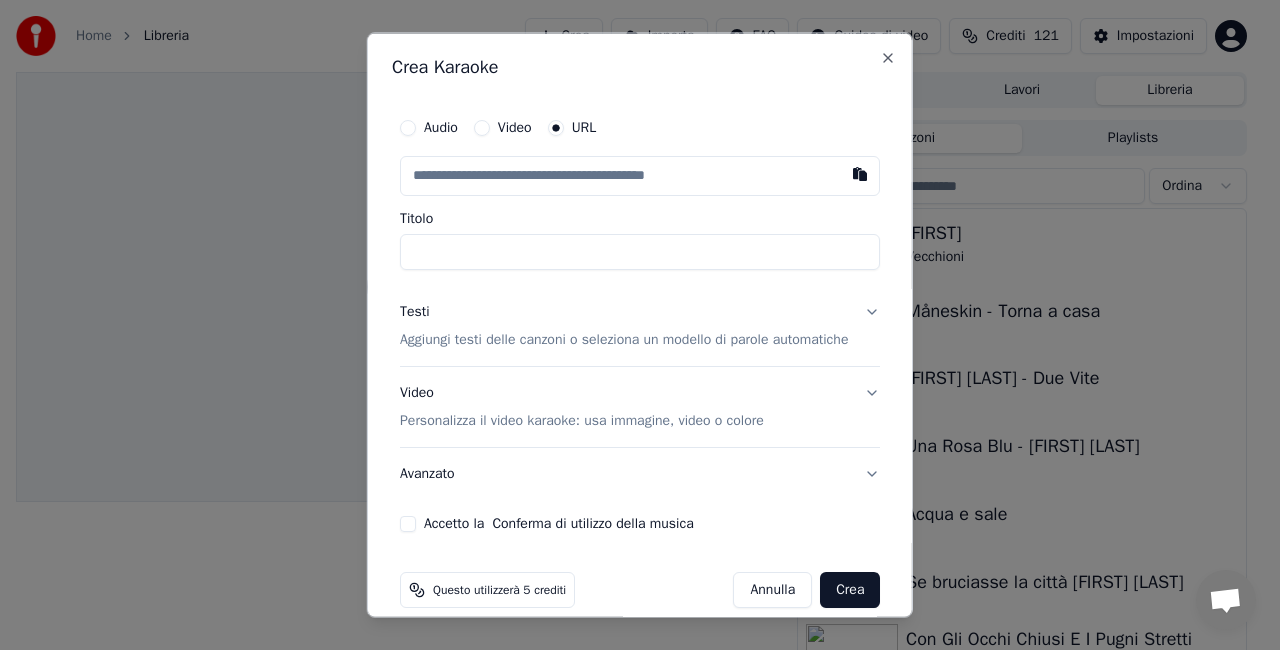 click at bounding box center (860, 174) 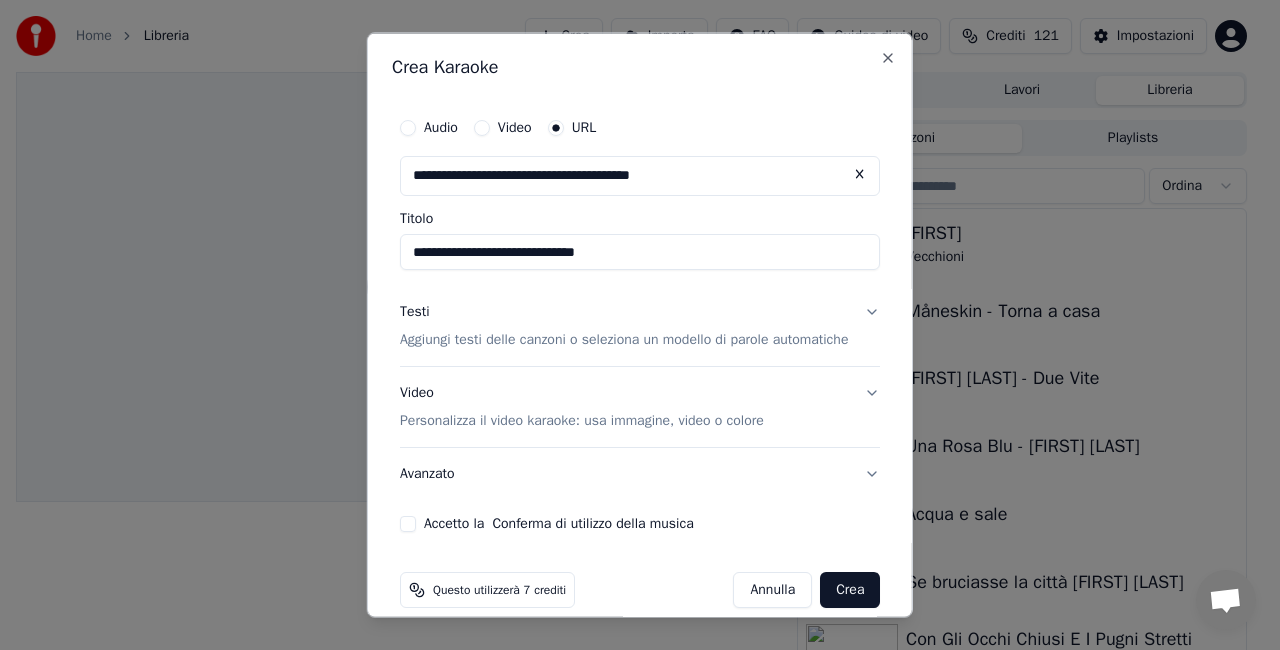 click on "**********" at bounding box center (640, 252) 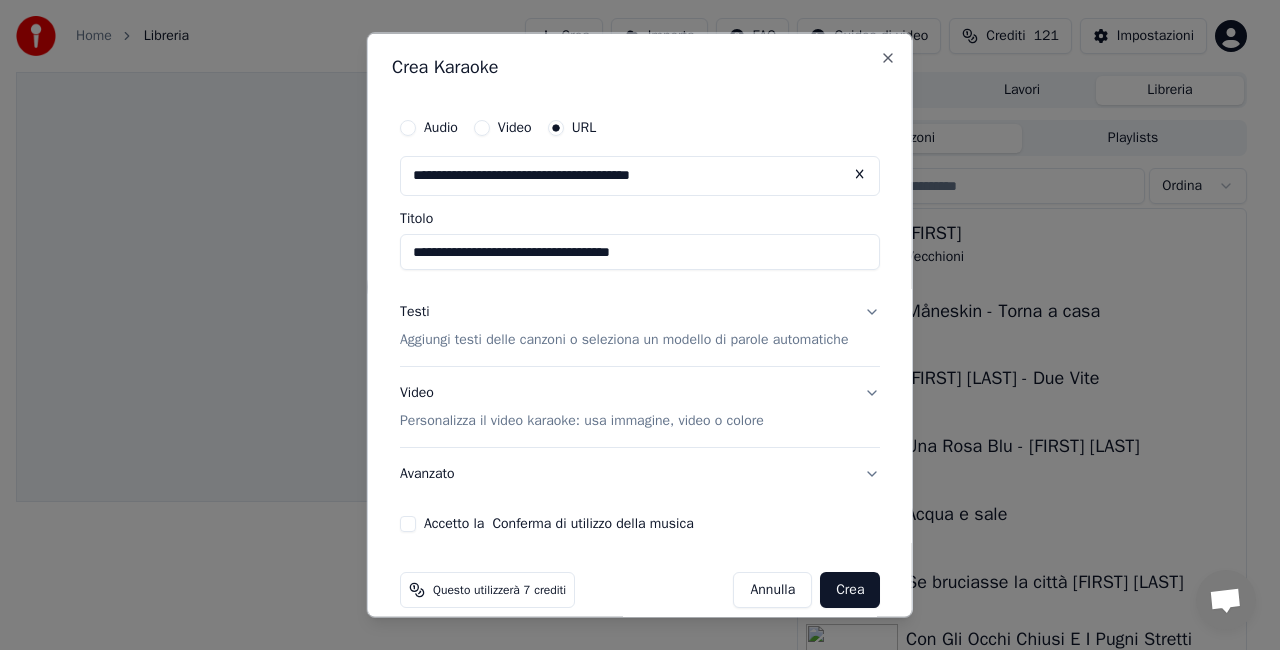 scroll, scrollTop: 21, scrollLeft: 0, axis: vertical 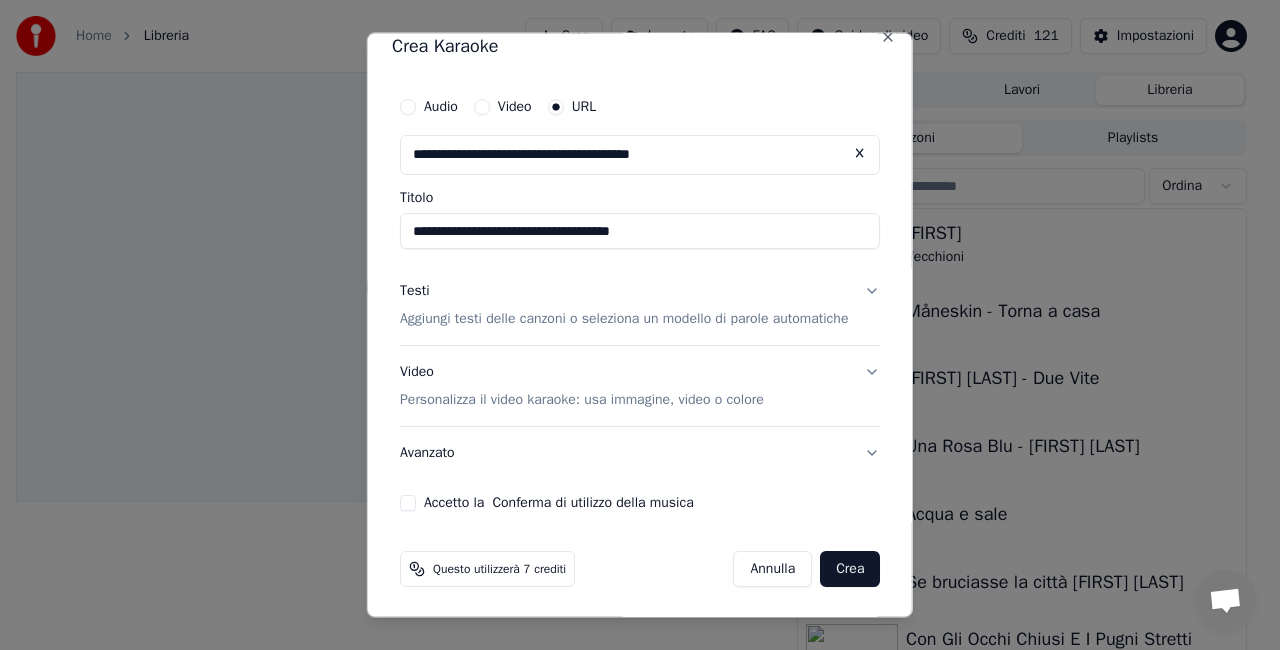 type on "**********" 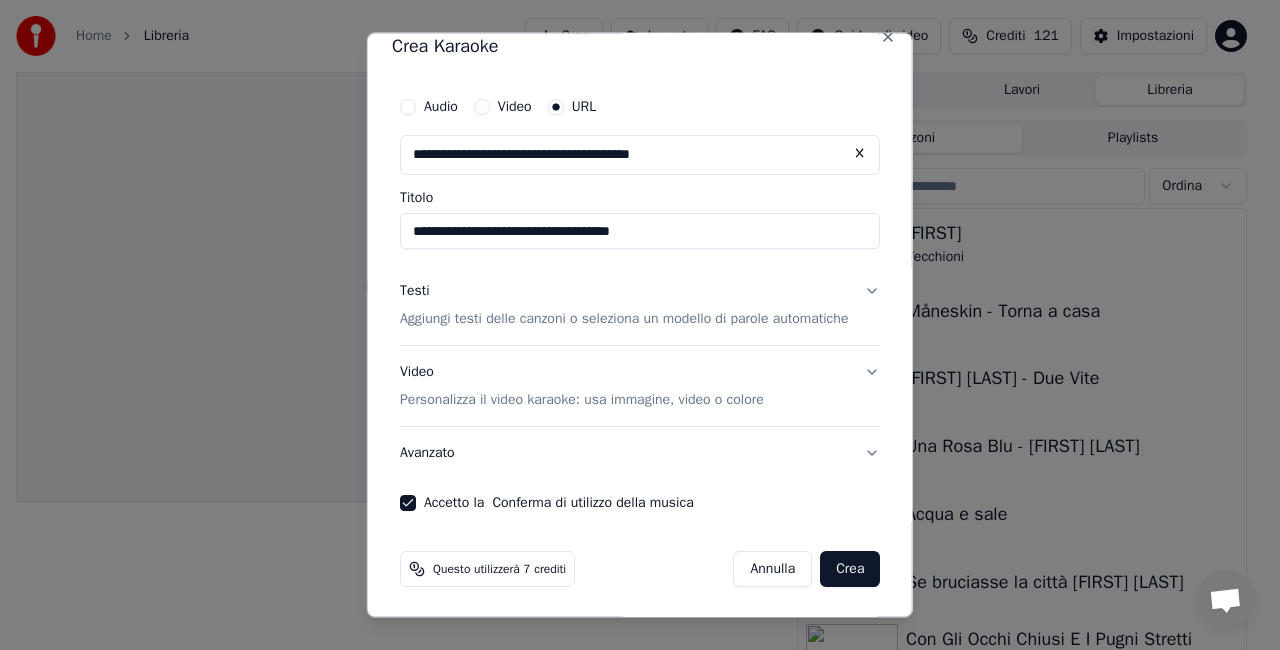 click on "Crea" at bounding box center (850, 568) 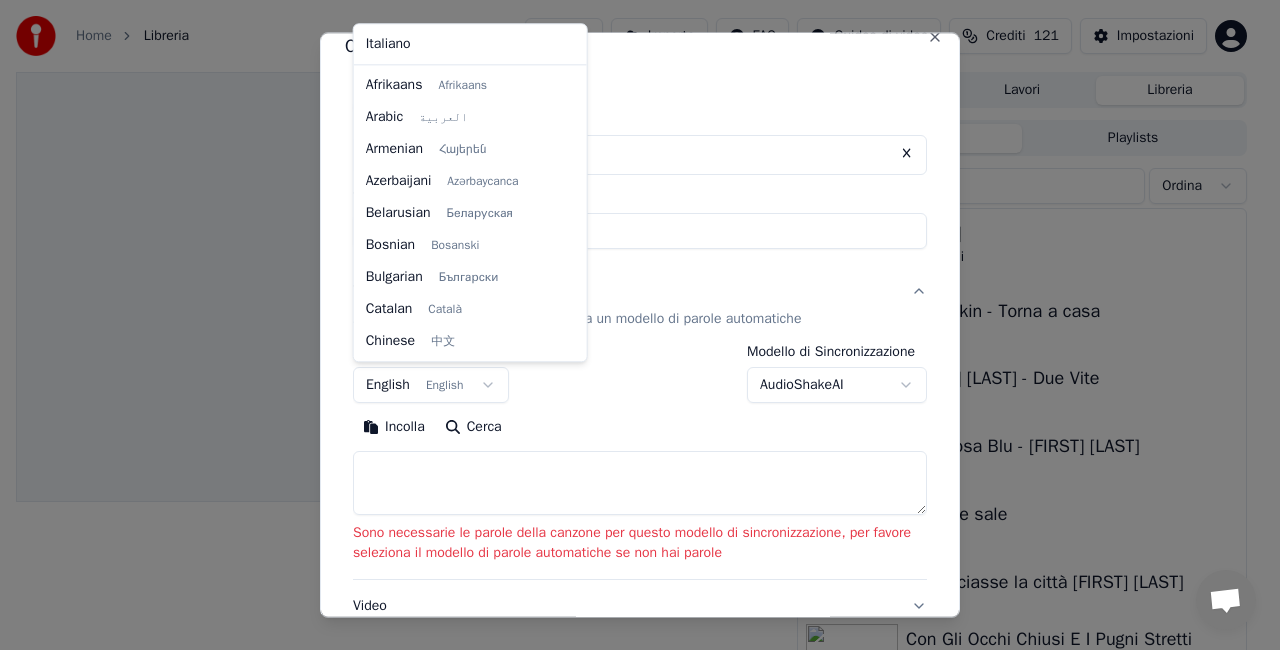 click on "**********" at bounding box center (631, 325) 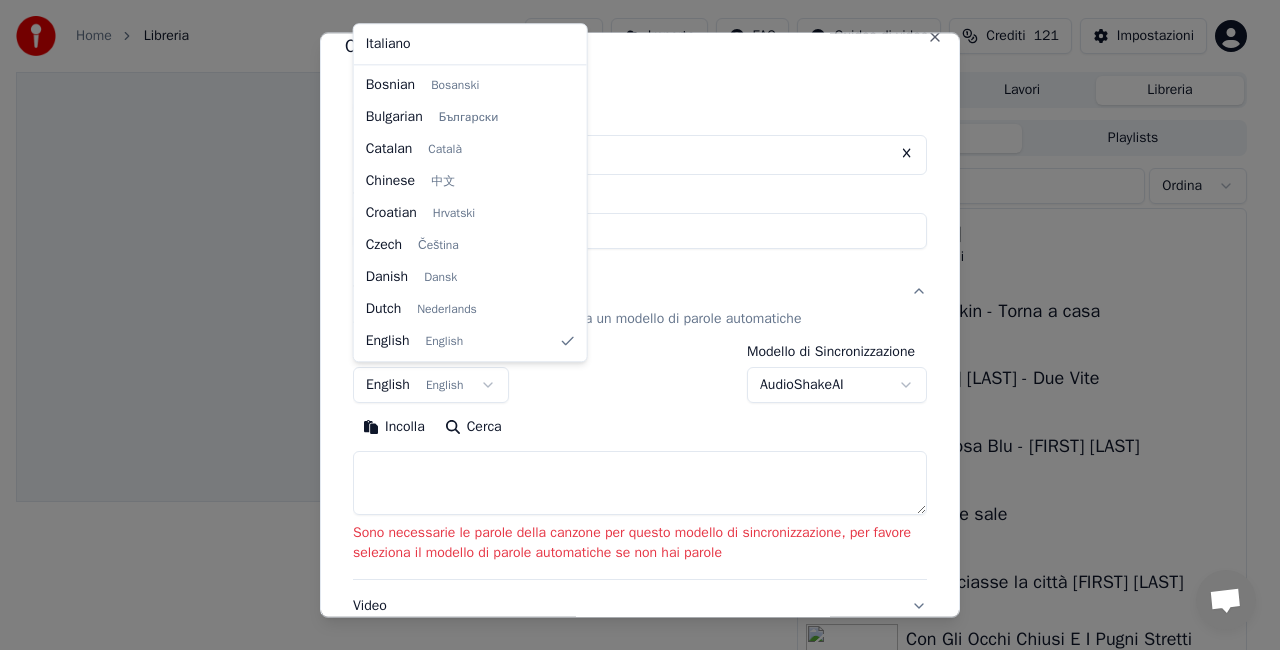 select on "**" 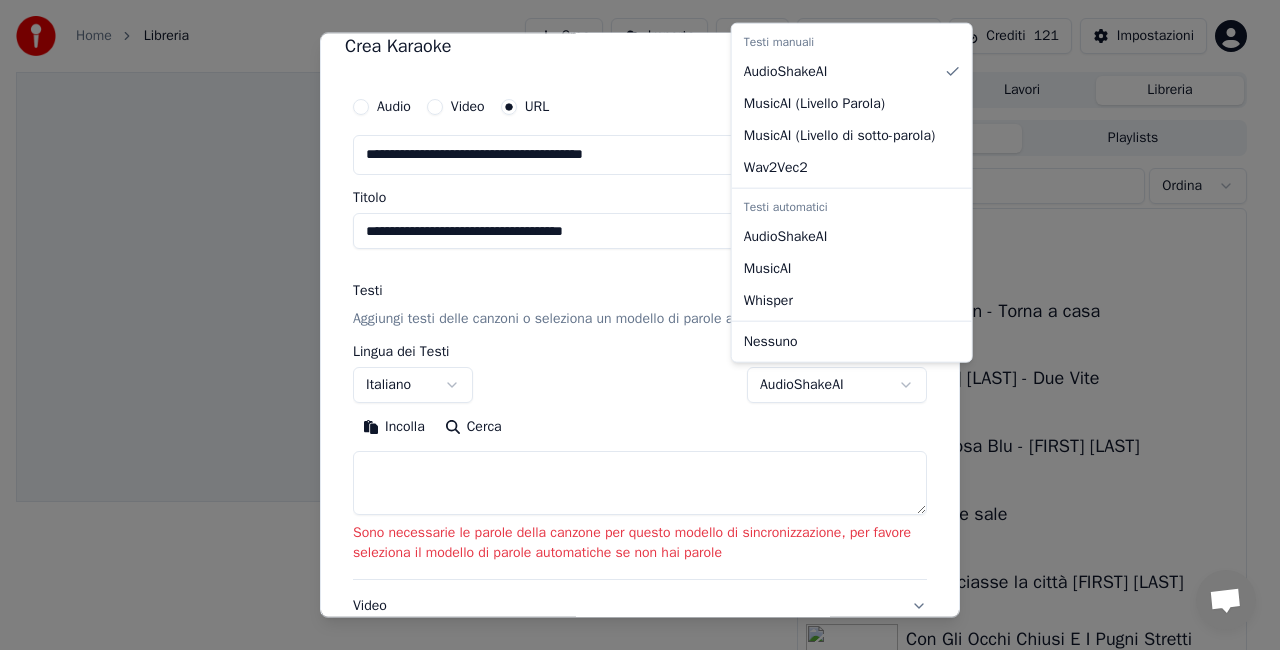click on "**********" at bounding box center [631, 325] 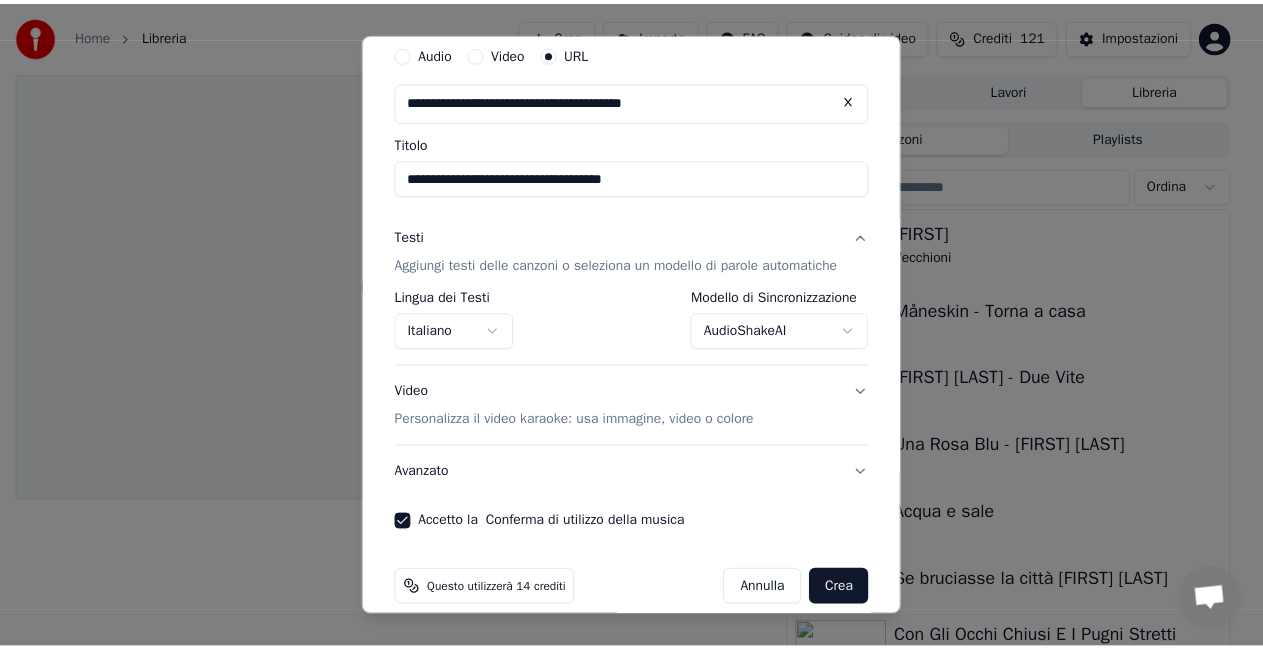 scroll, scrollTop: 95, scrollLeft: 0, axis: vertical 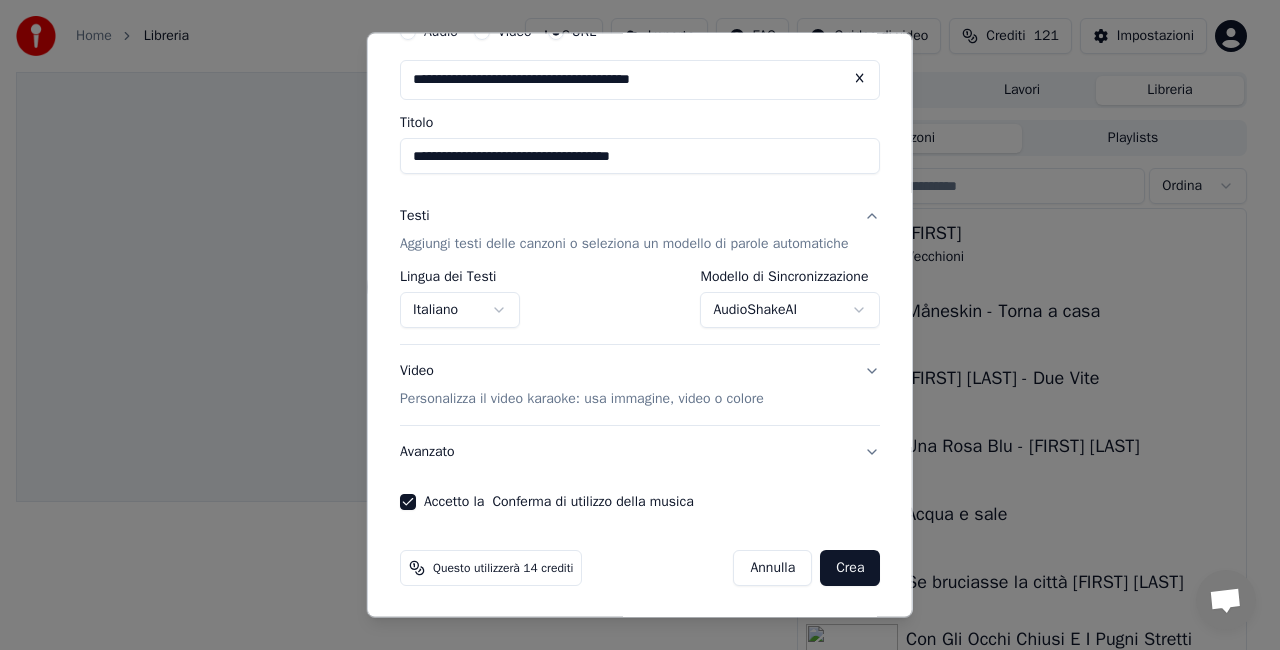click on "Questo utilizzerà 14 crediti Annulla Crea" at bounding box center (640, 568) 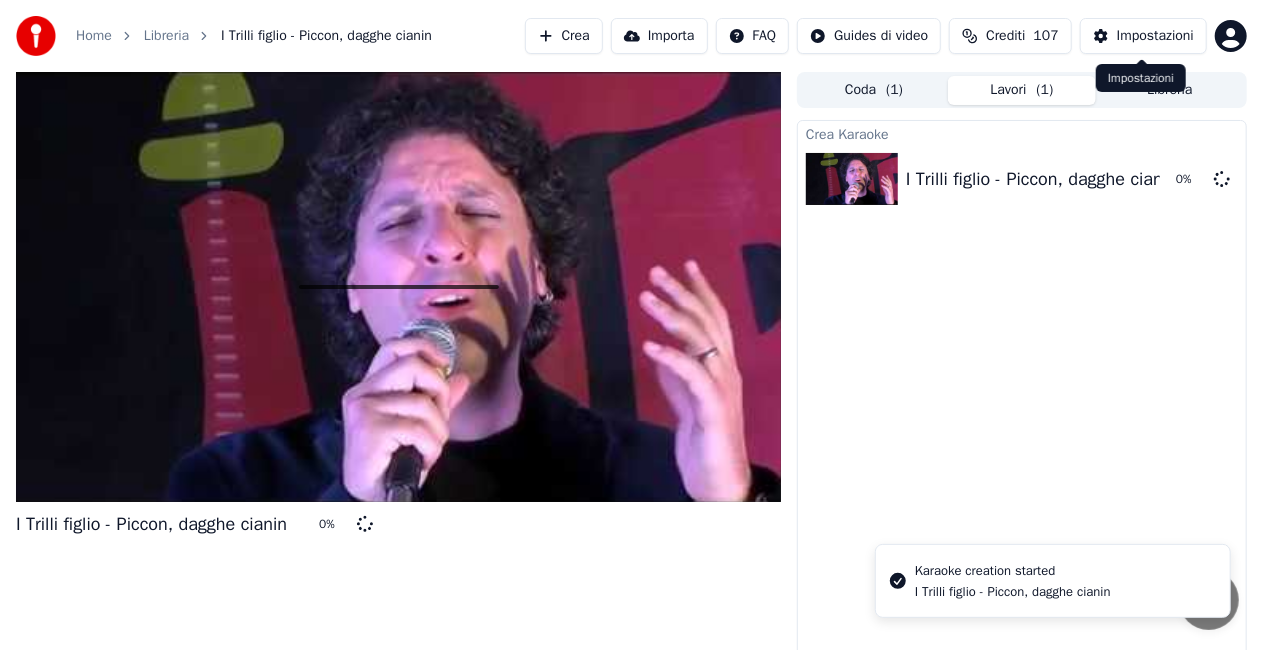 click on "Home Libreria I Trilli figlio - Piccon, dagghe cianin Crea Importa FAQ Guides di video Crediti 107 Impostazioni" at bounding box center (631, 36) 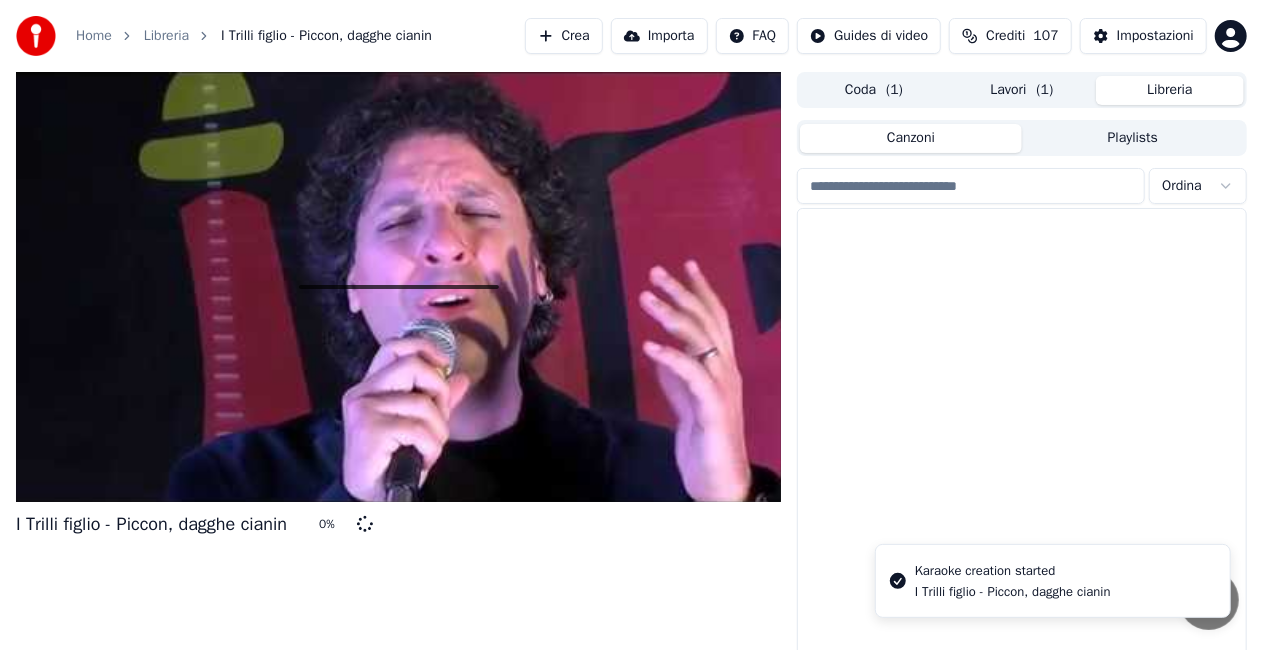 click on "Libreria" at bounding box center [1170, 90] 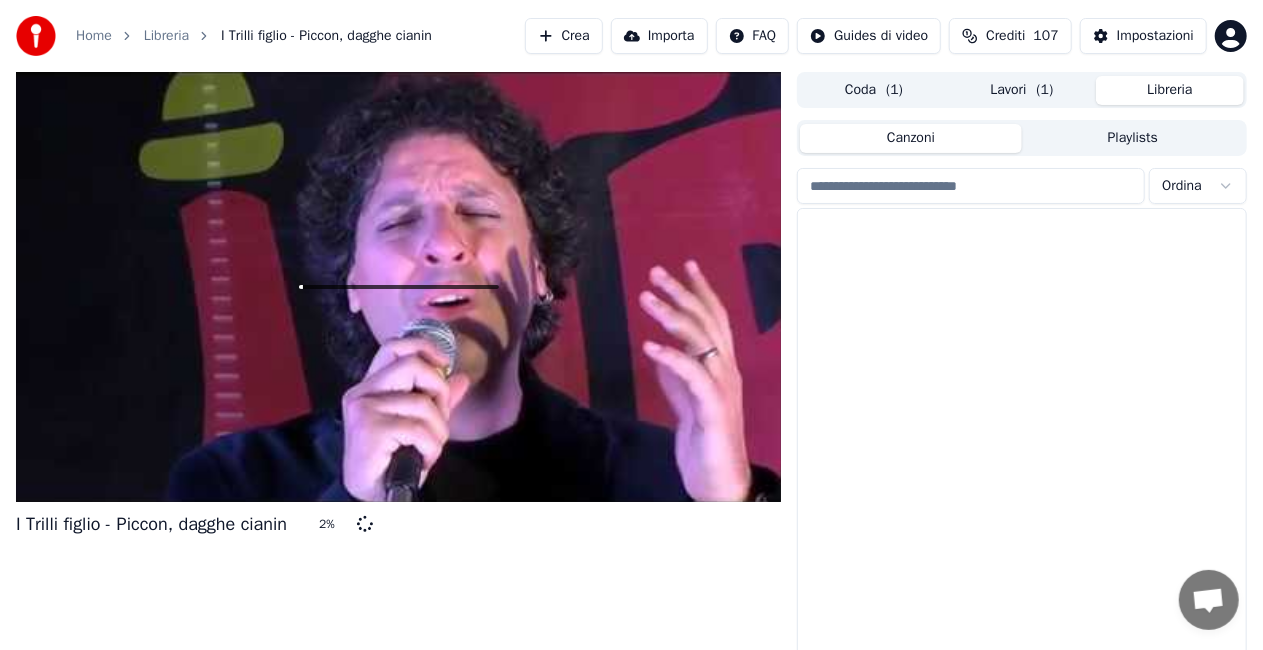 scroll, scrollTop: 28207, scrollLeft: 0, axis: vertical 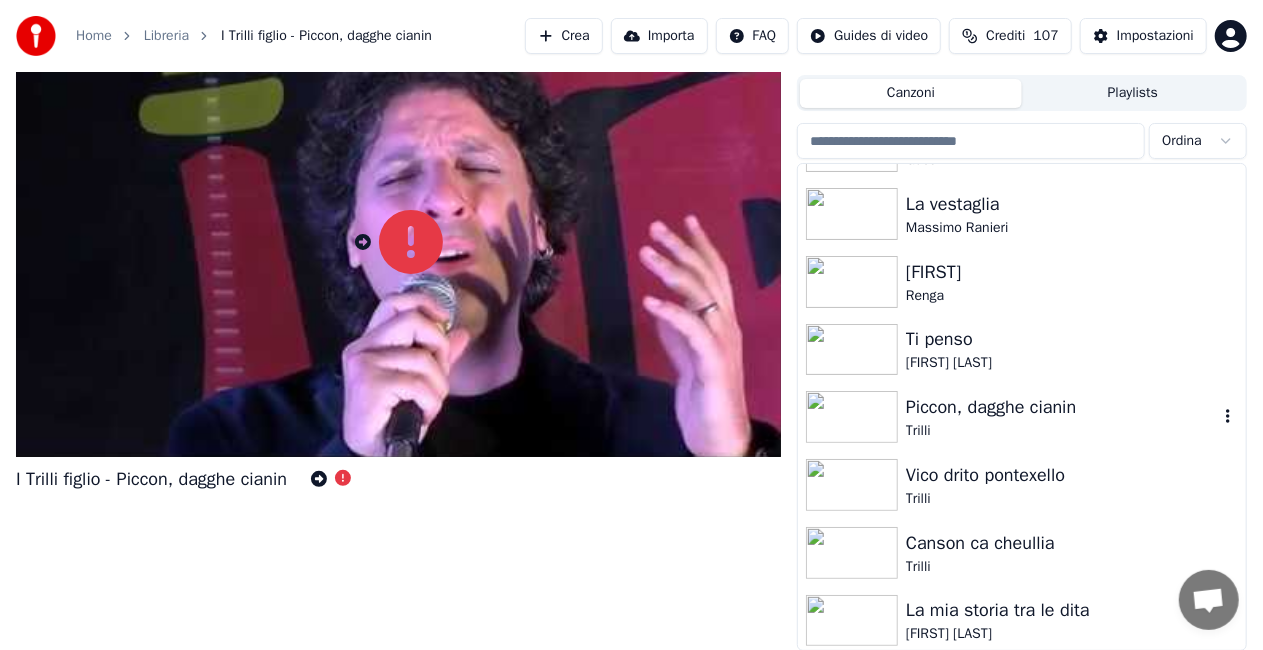 click on "Piccon, dagghe cianin" at bounding box center [1062, 407] 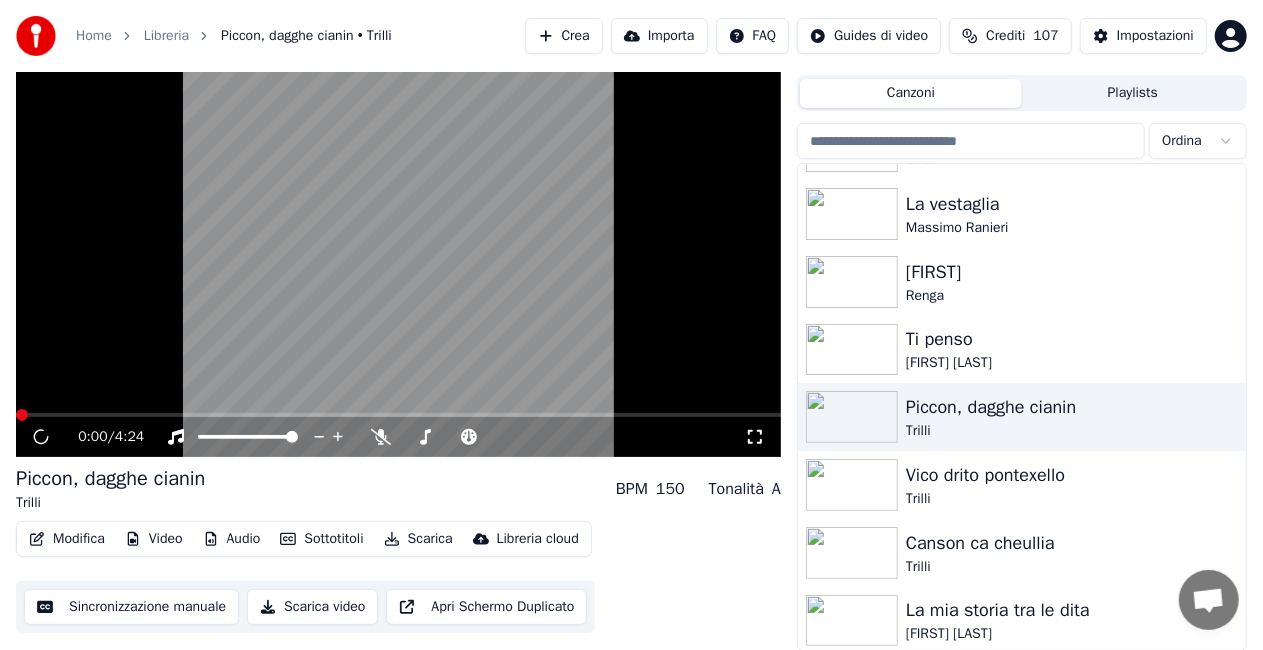 click 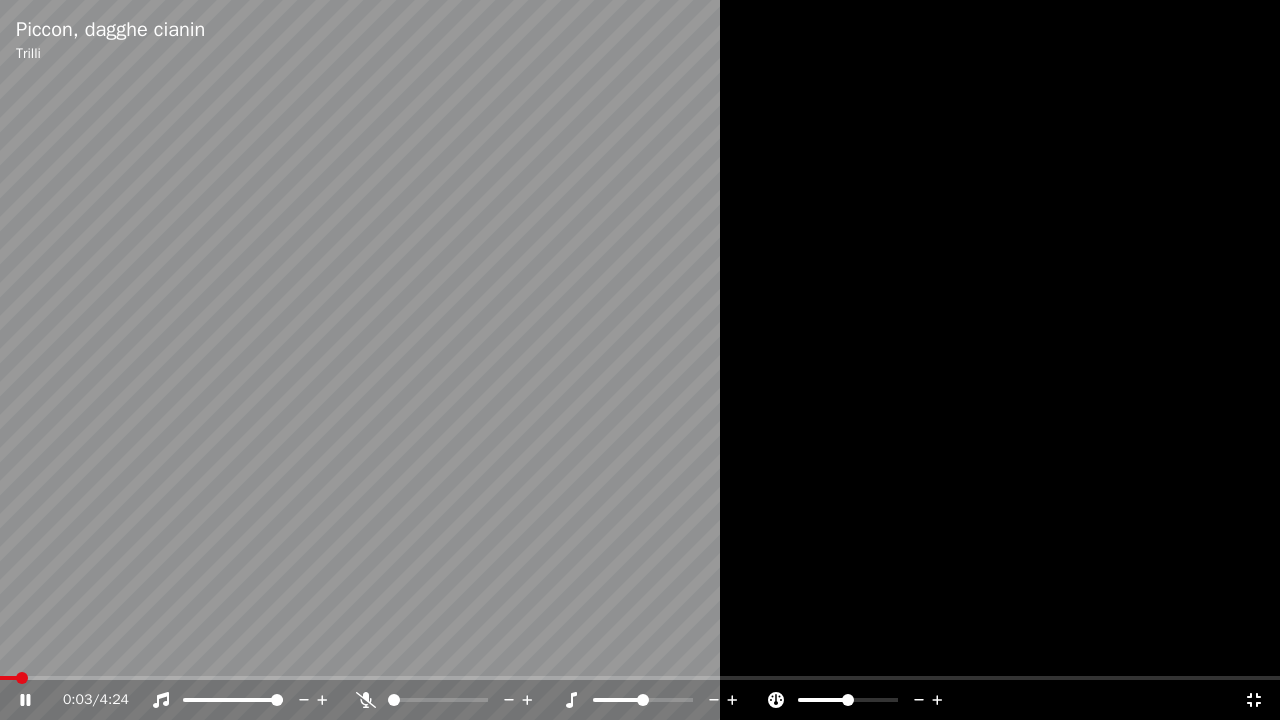 click 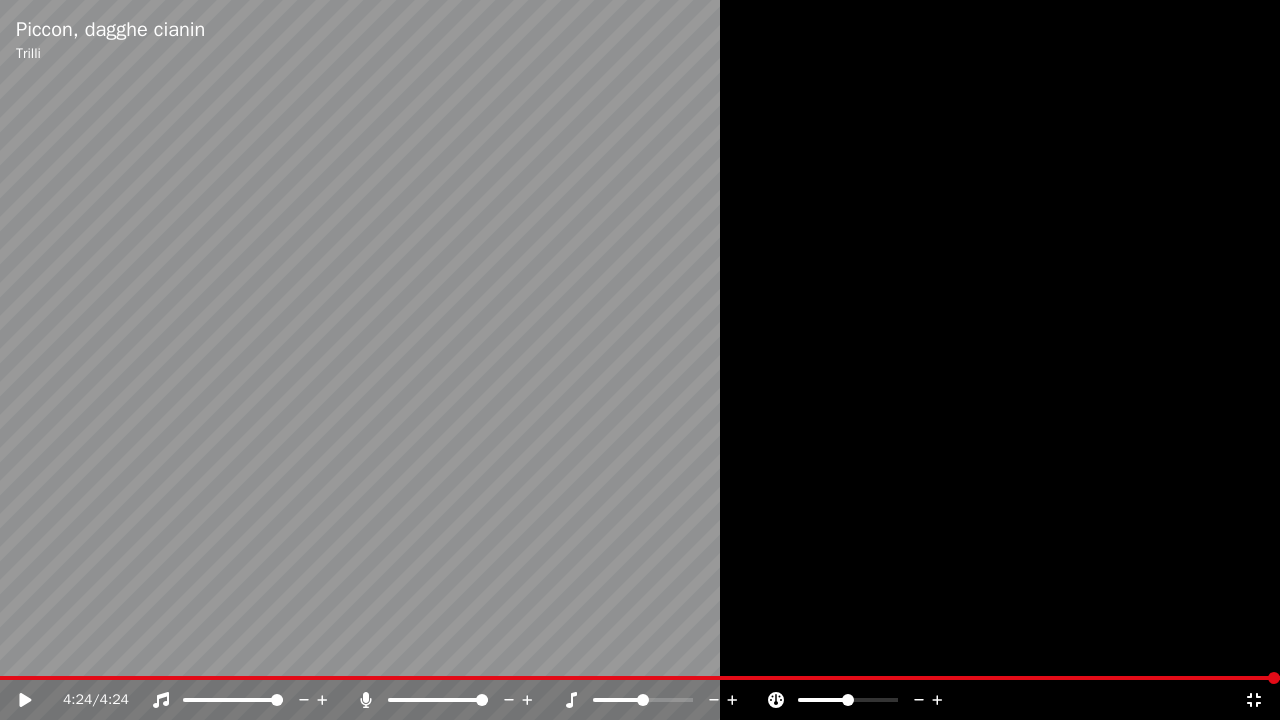 click at bounding box center (640, 360) 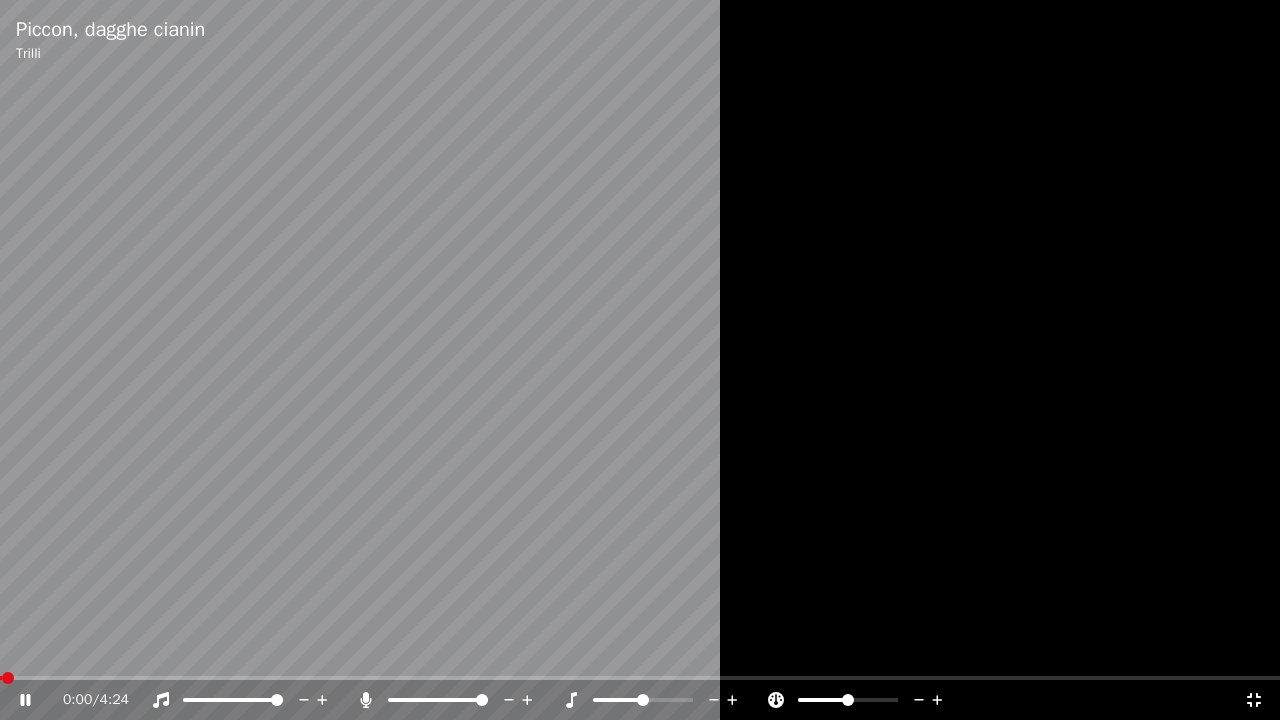 click at bounding box center [8, 678] 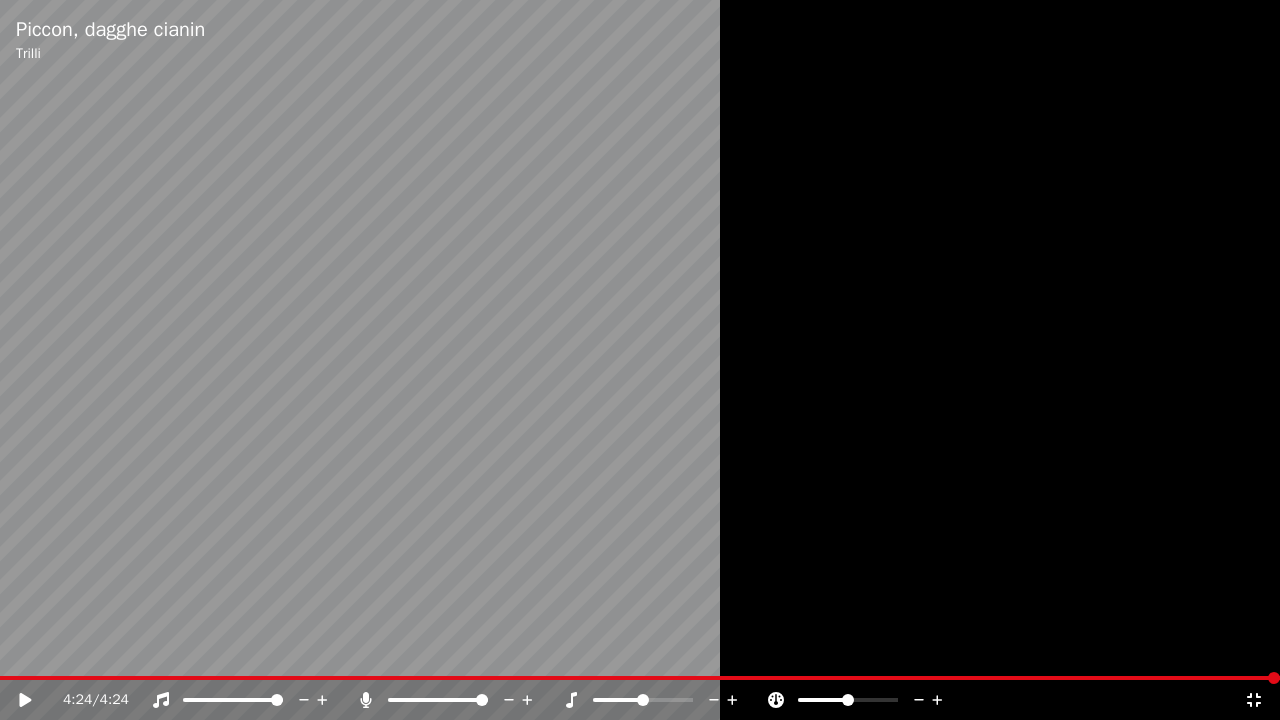click 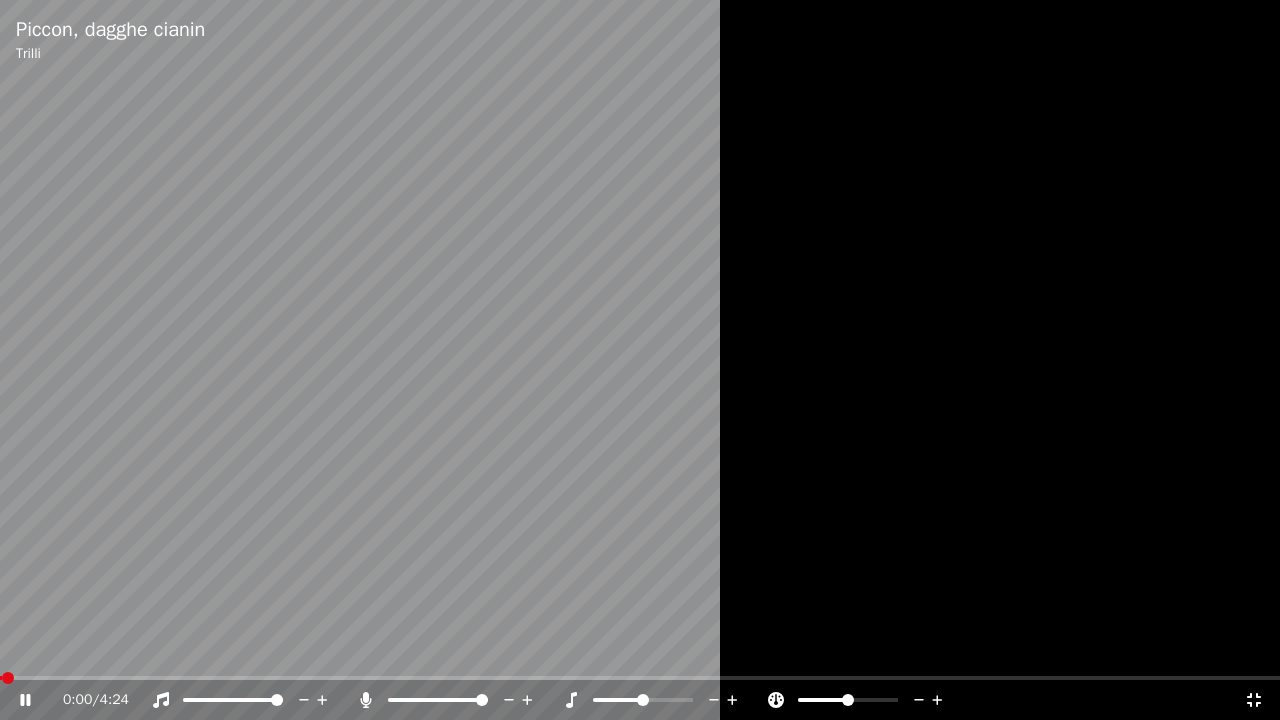 click at bounding box center [640, 360] 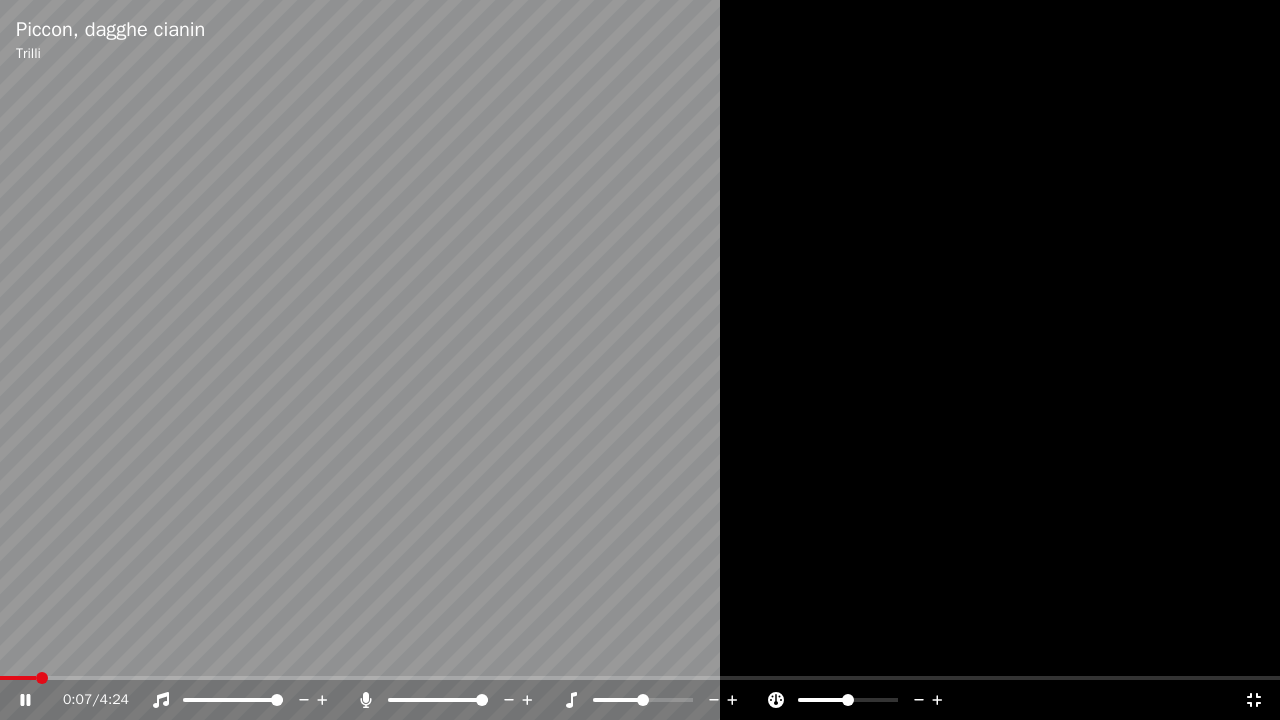 click 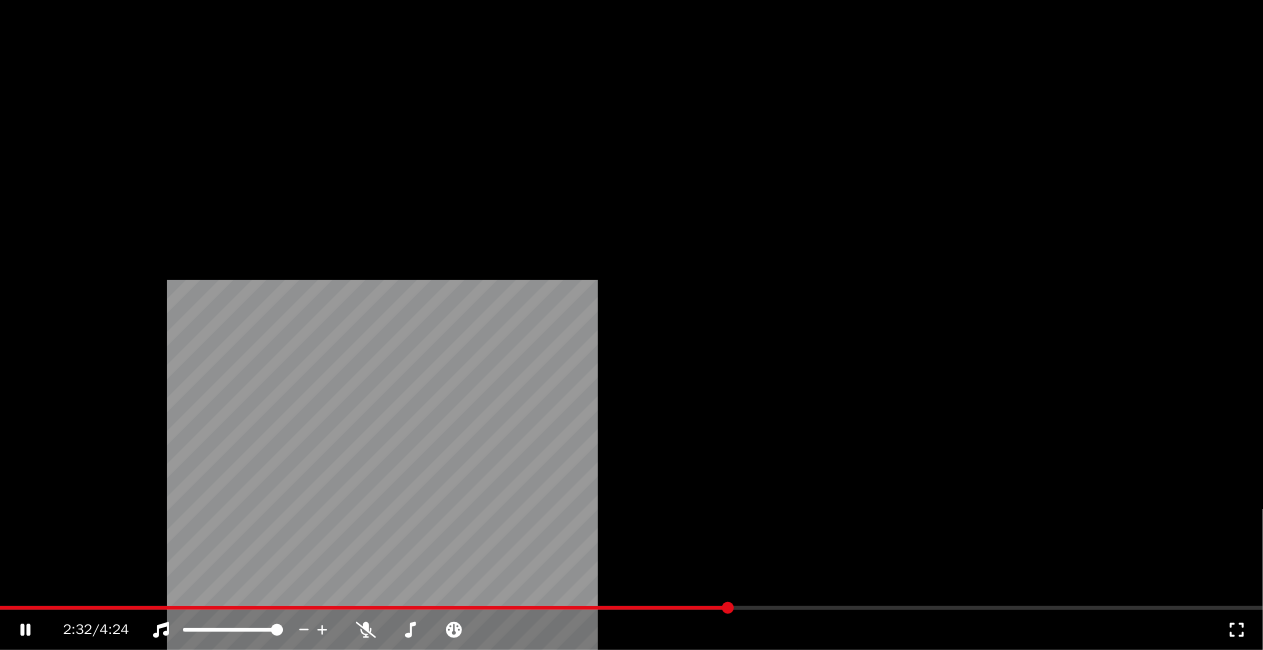 scroll, scrollTop: 25507, scrollLeft: 0, axis: vertical 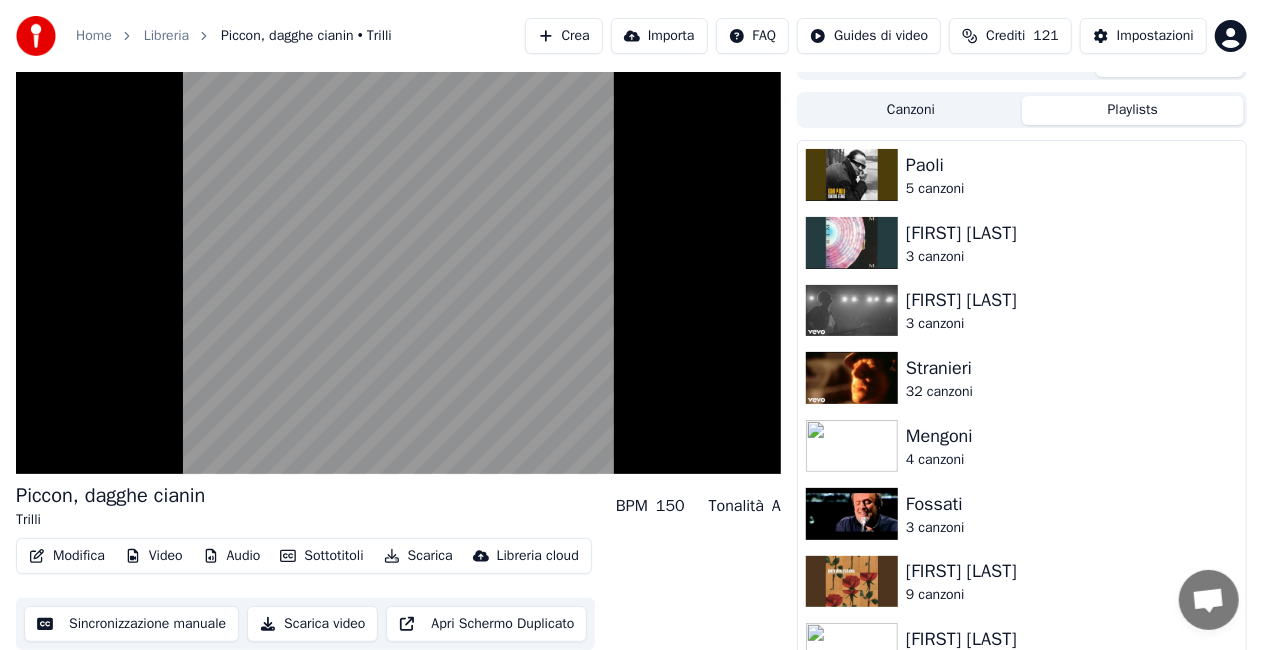 click on "Playlists" at bounding box center (1133, 110) 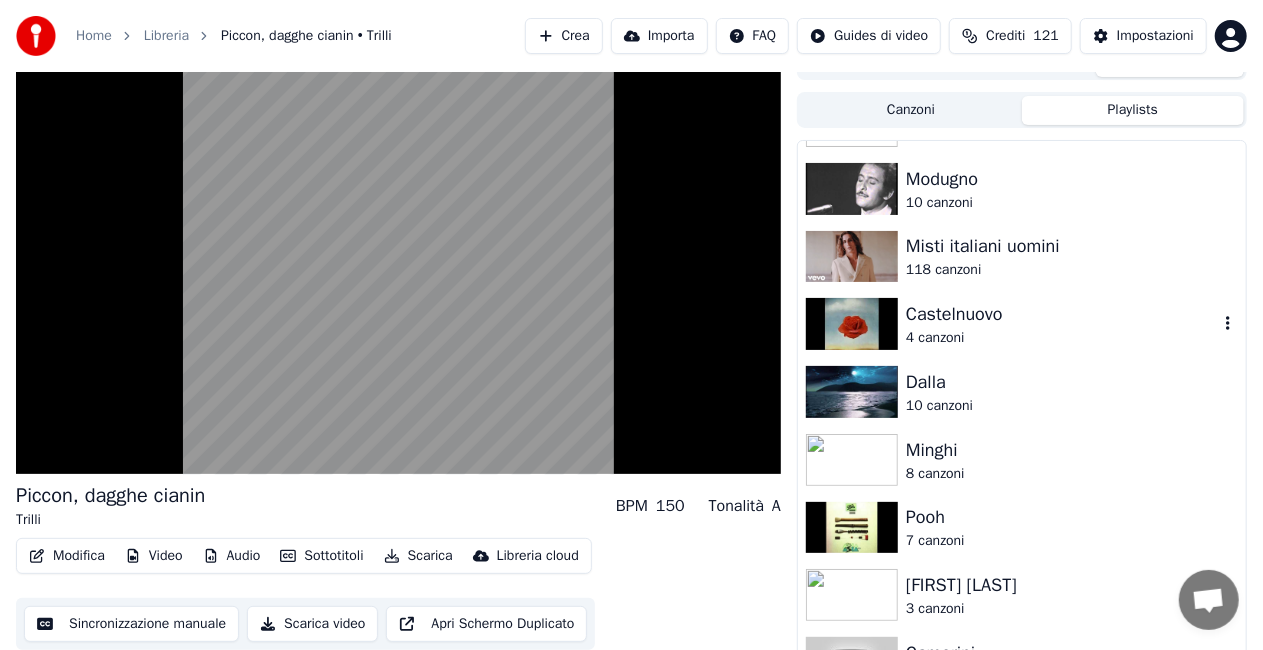 scroll, scrollTop: 600, scrollLeft: 0, axis: vertical 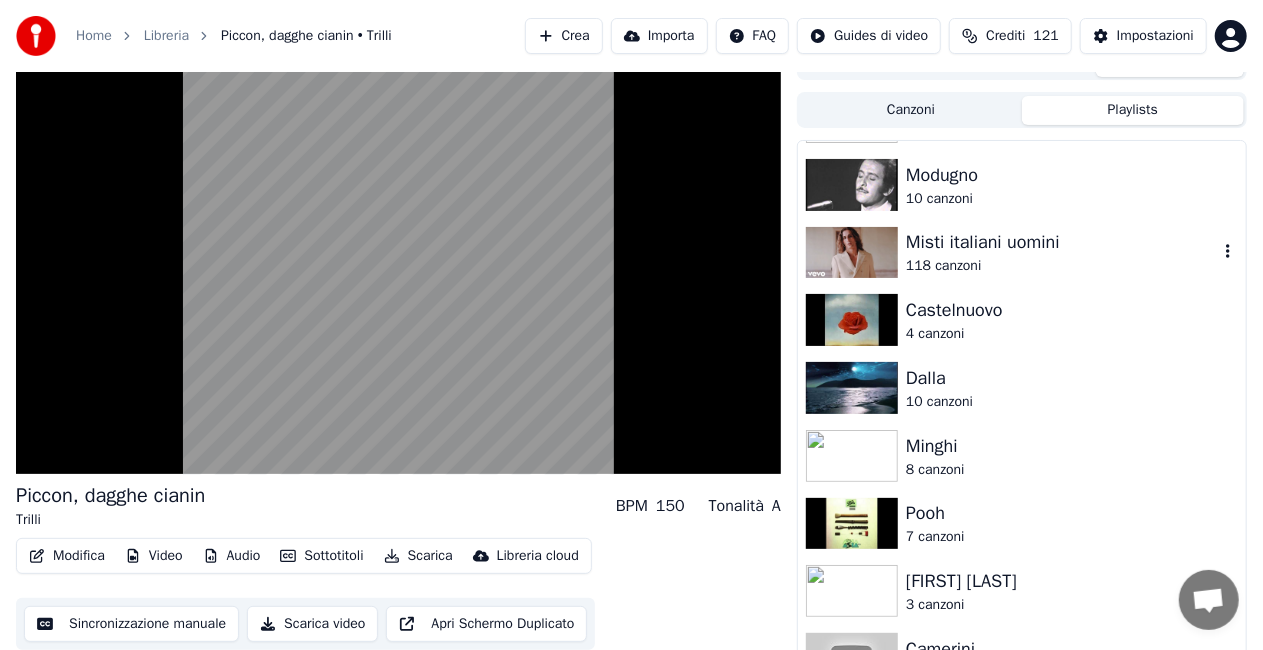 click on "Misti italiani uomini" at bounding box center [1062, 242] 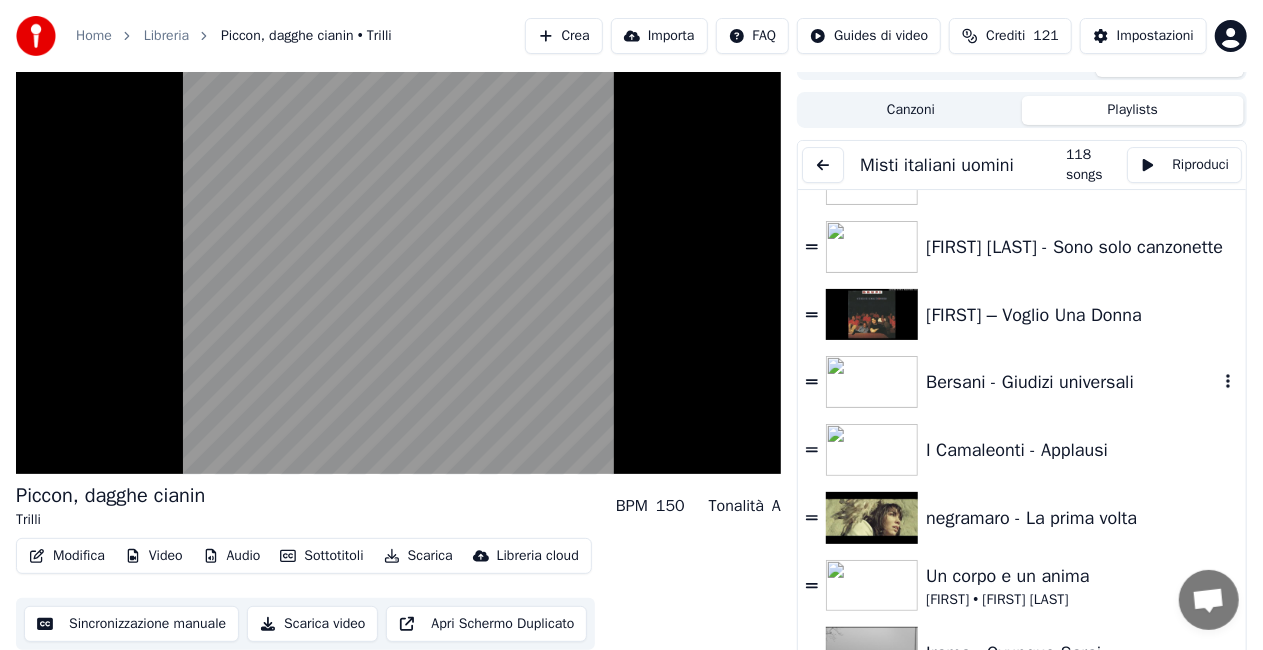 scroll, scrollTop: 3600, scrollLeft: 0, axis: vertical 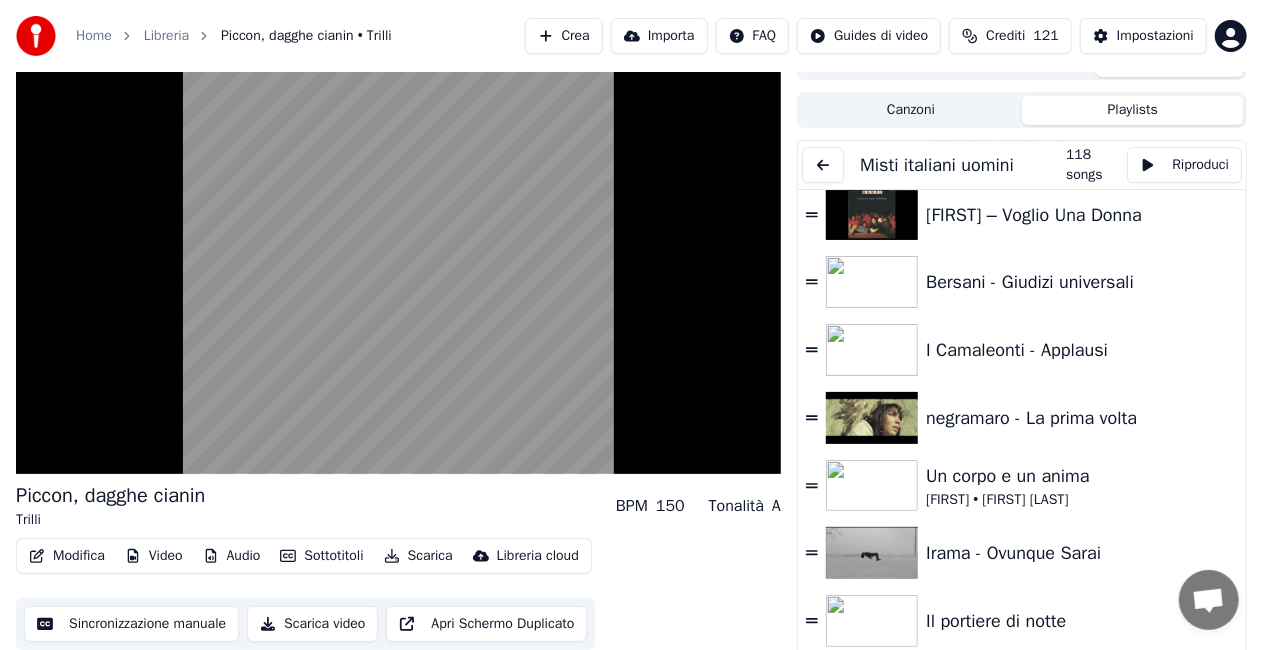 click at bounding box center (823, 165) 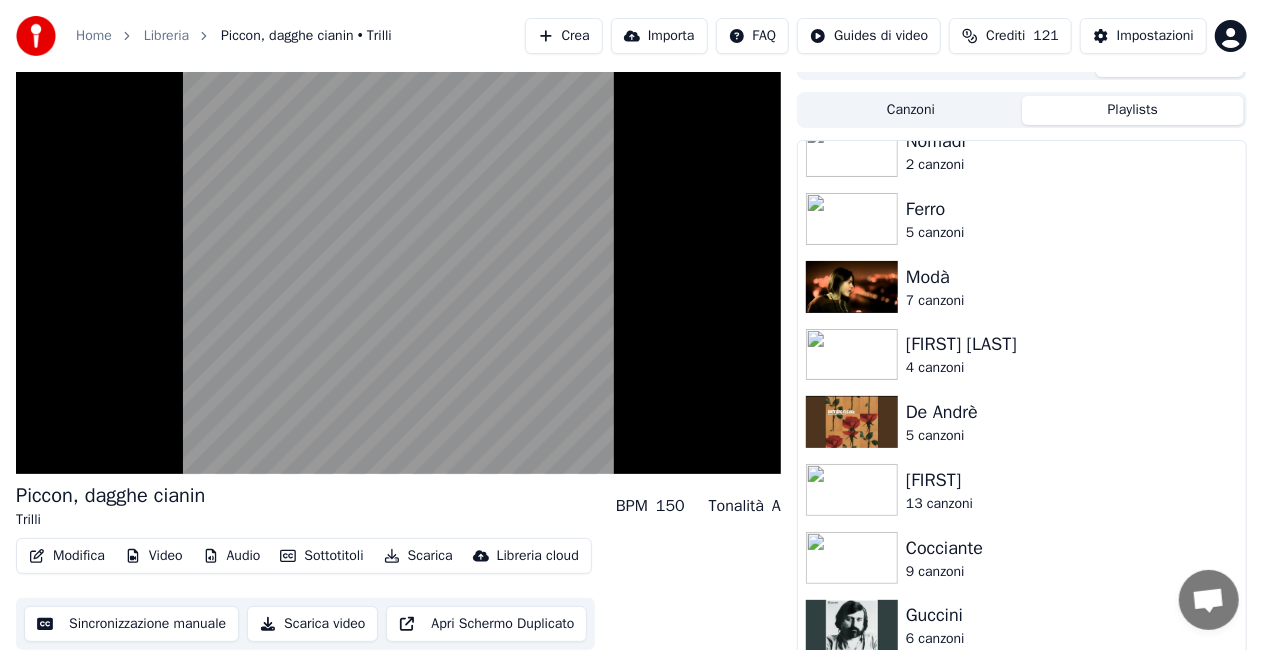 scroll, scrollTop: 0, scrollLeft: 0, axis: both 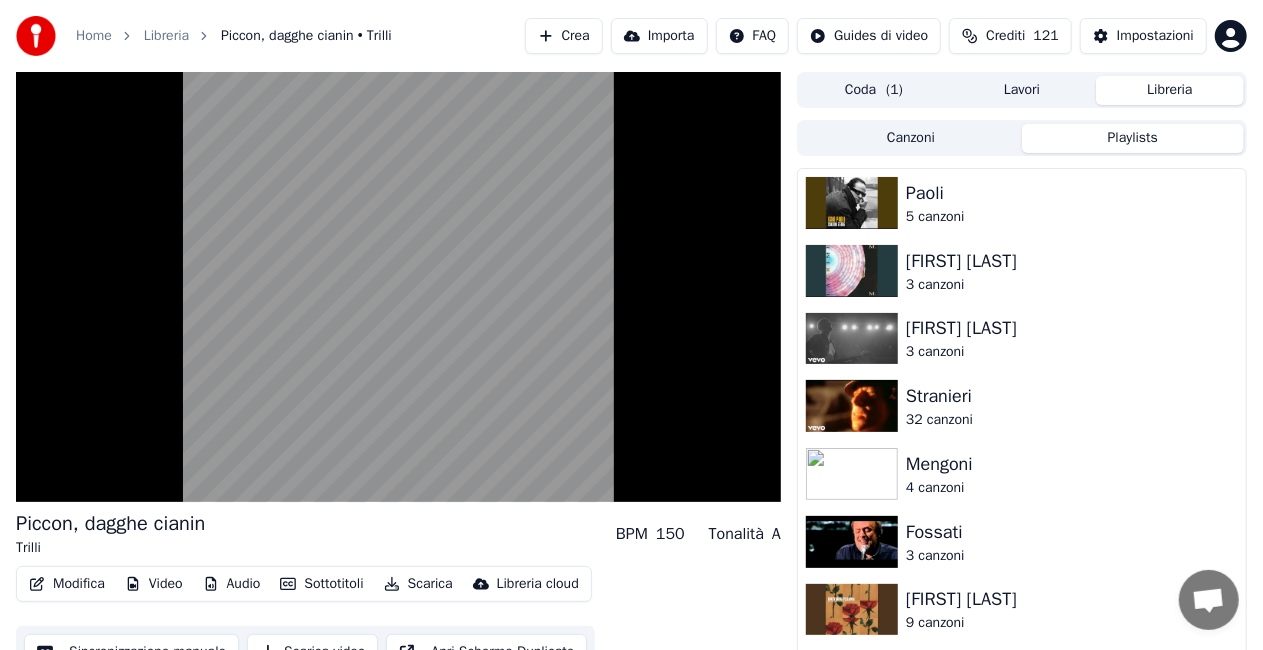 click on "Canzoni" at bounding box center (911, 138) 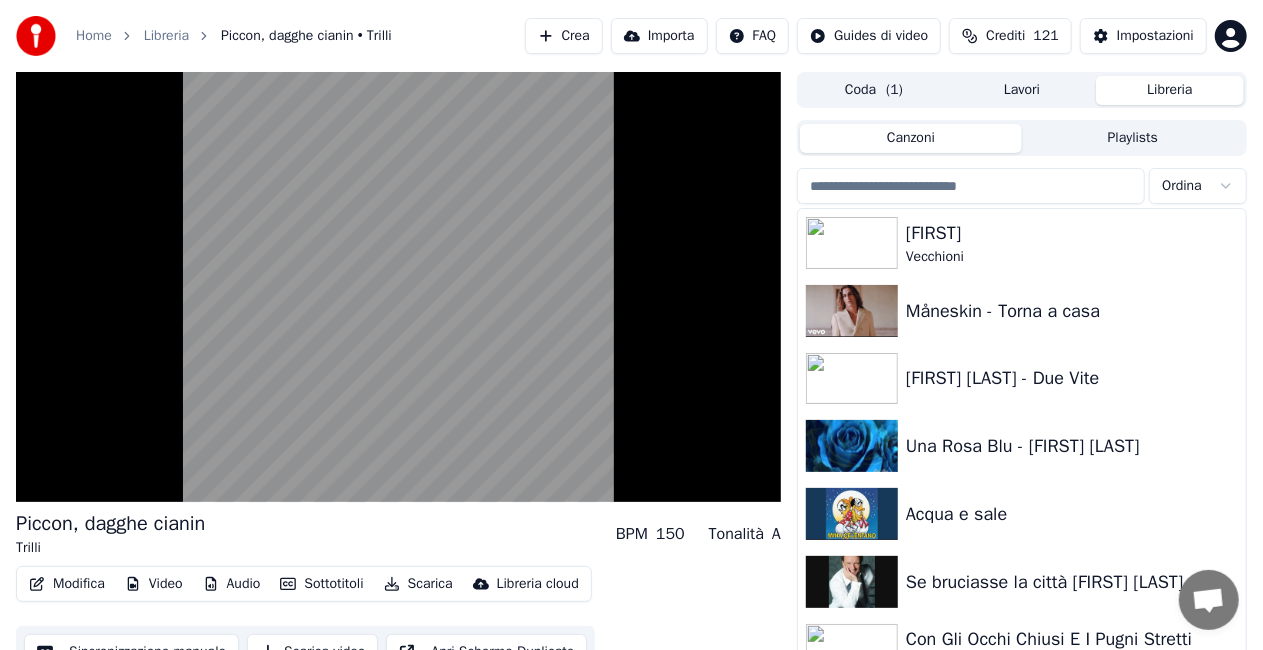 click at bounding box center [971, 186] 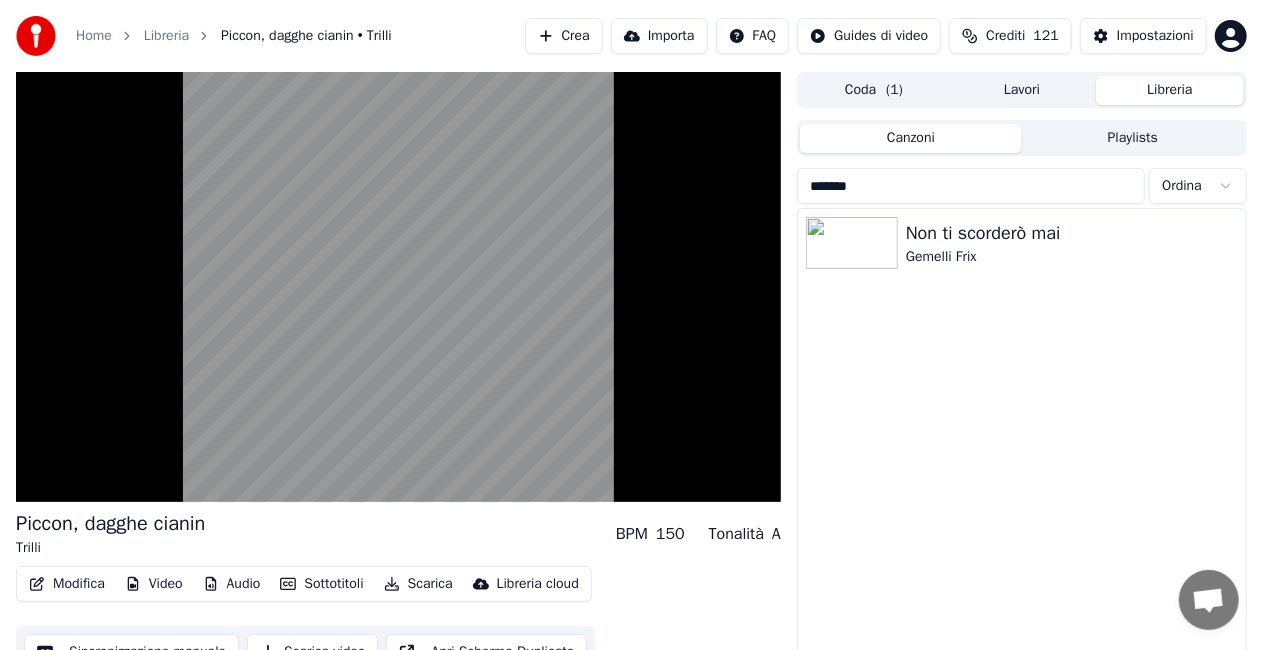 type on "*******" 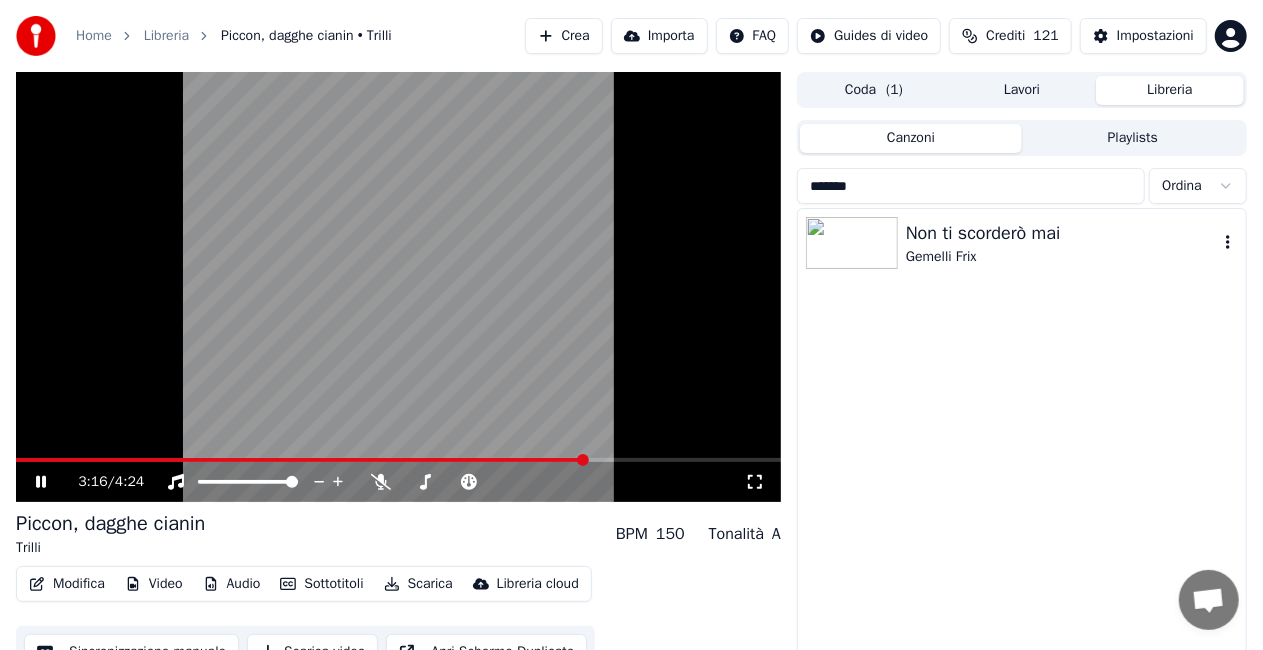 click on "Gemelli Frix" at bounding box center (1062, 257) 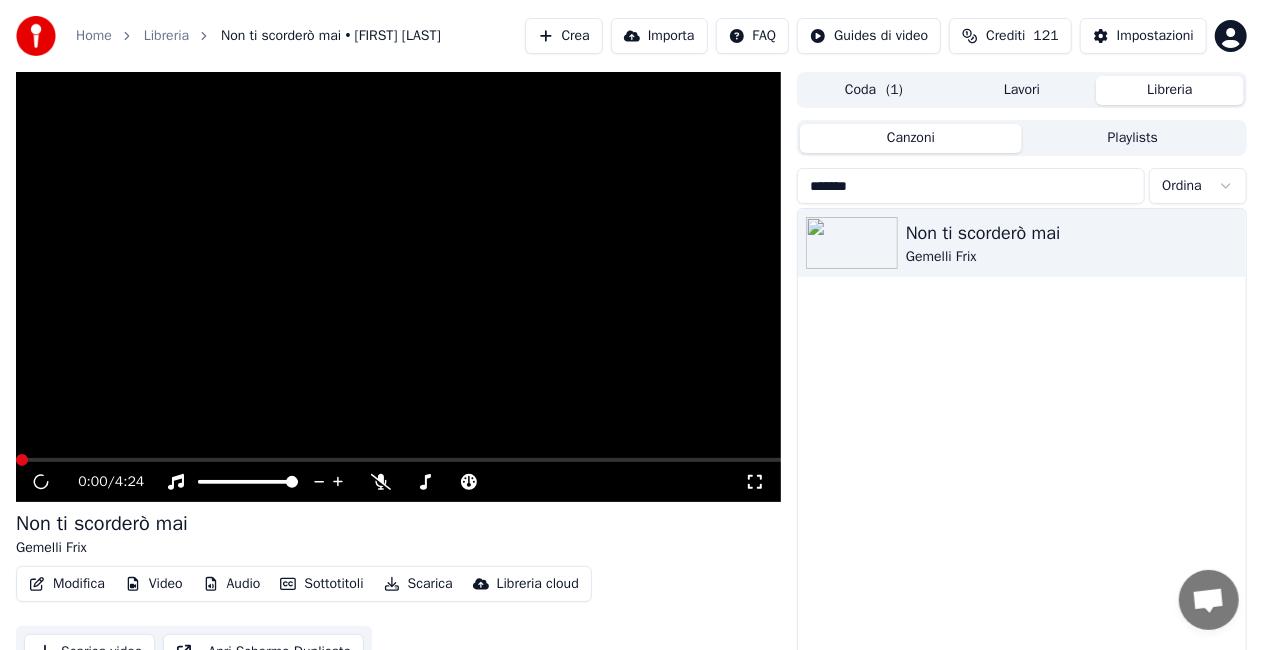 click 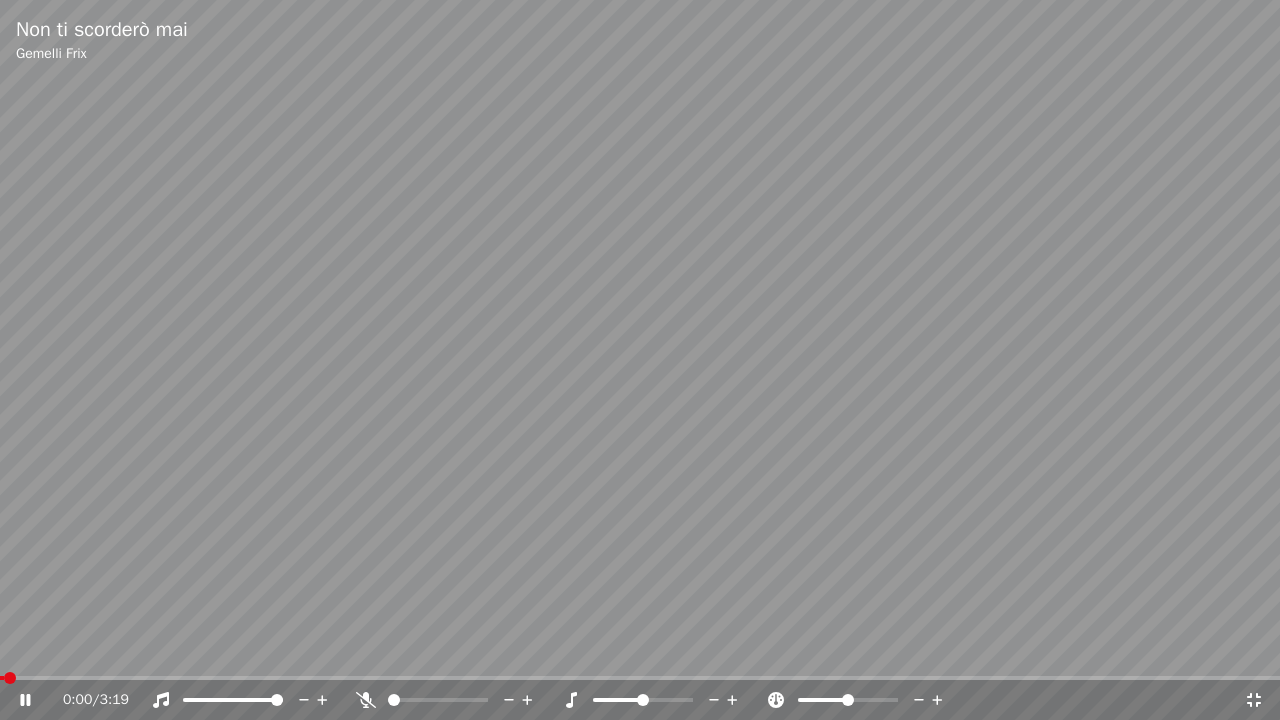 drag, startPoint x: 387, startPoint y: 692, endPoint x: 422, endPoint y: 690, distance: 35.057095 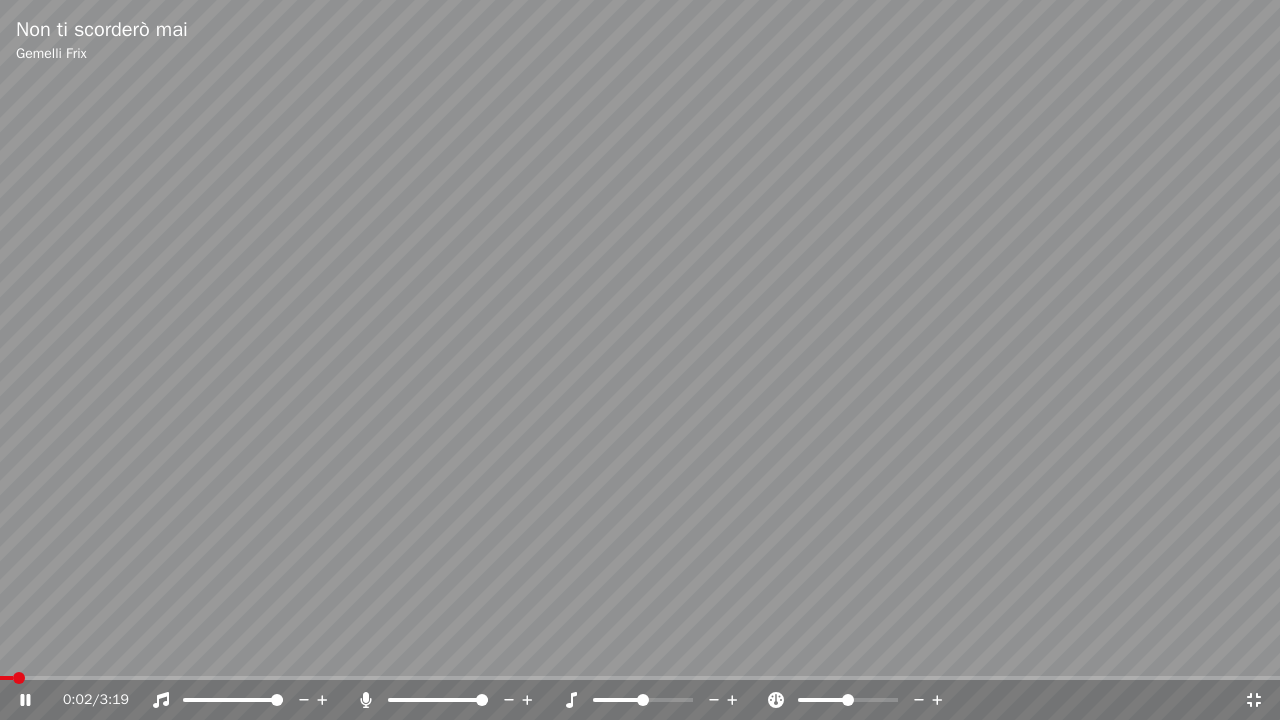 click at bounding box center (482, 700) 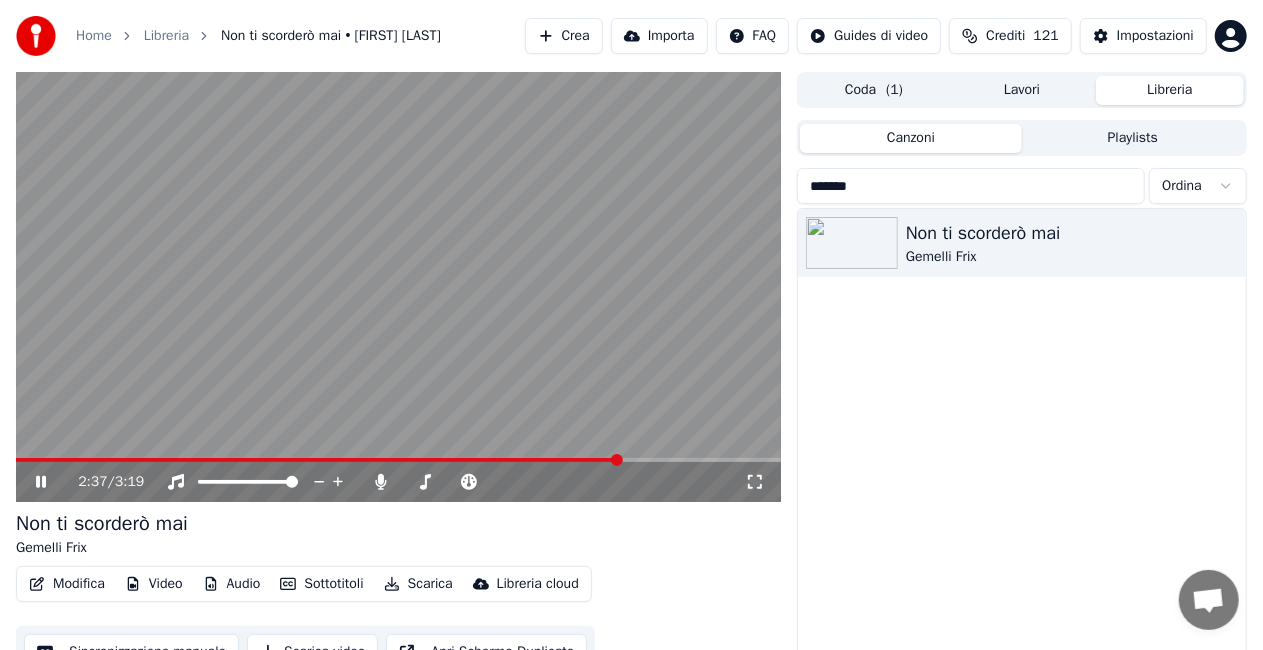 click on "2:37 / 4:24 Non ti scorderò mai [FIRST] [LAST] Modifica Video Audio Sottotitoli Scarica Libreria cloud Sincronizzazione manuale Scarica video Apri Schermo Duplicato Coda ( 1 ) Lavori Libreria Canzoni Playlists ******* Ordina Non ti scorderò mai [FIRST] [LAST]" at bounding box center (631, 384) 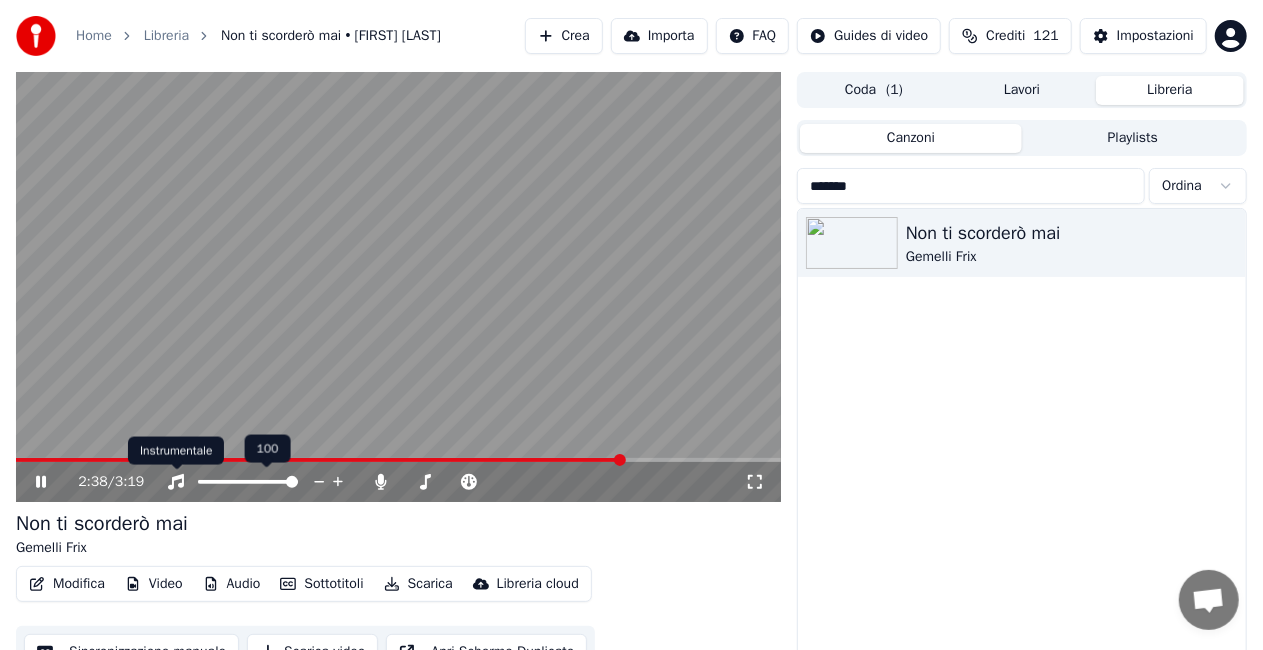click at bounding box center (398, 287) 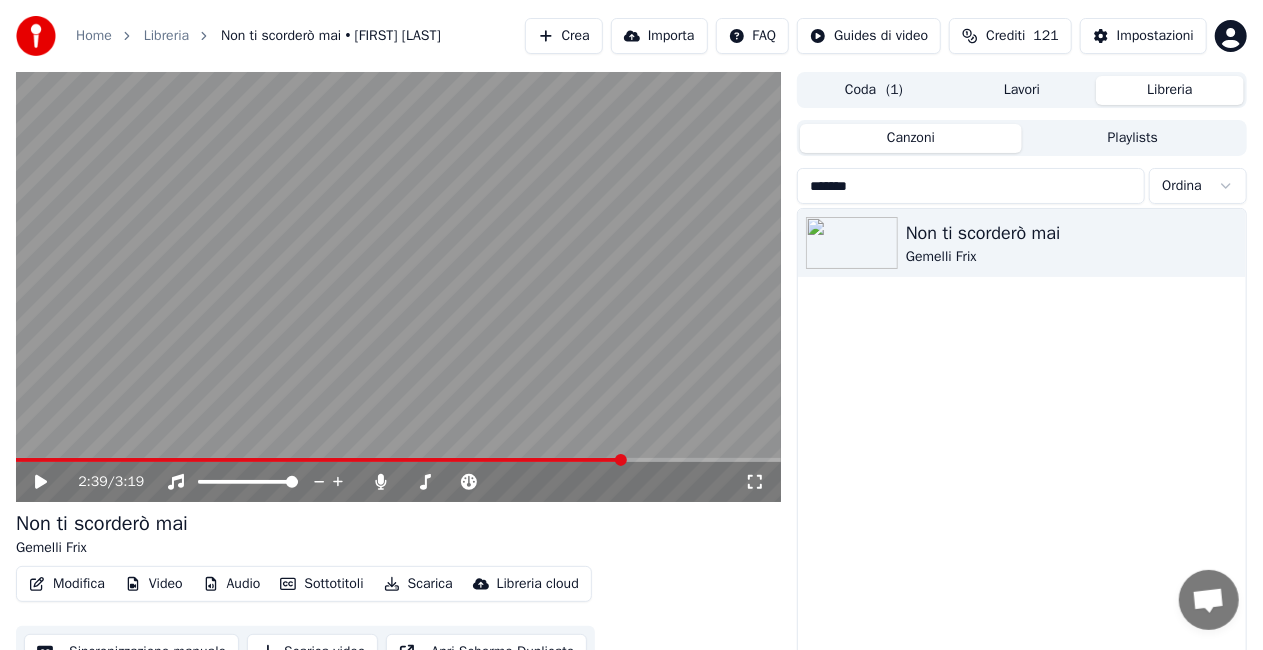 click on "Playlists" at bounding box center (1133, 138) 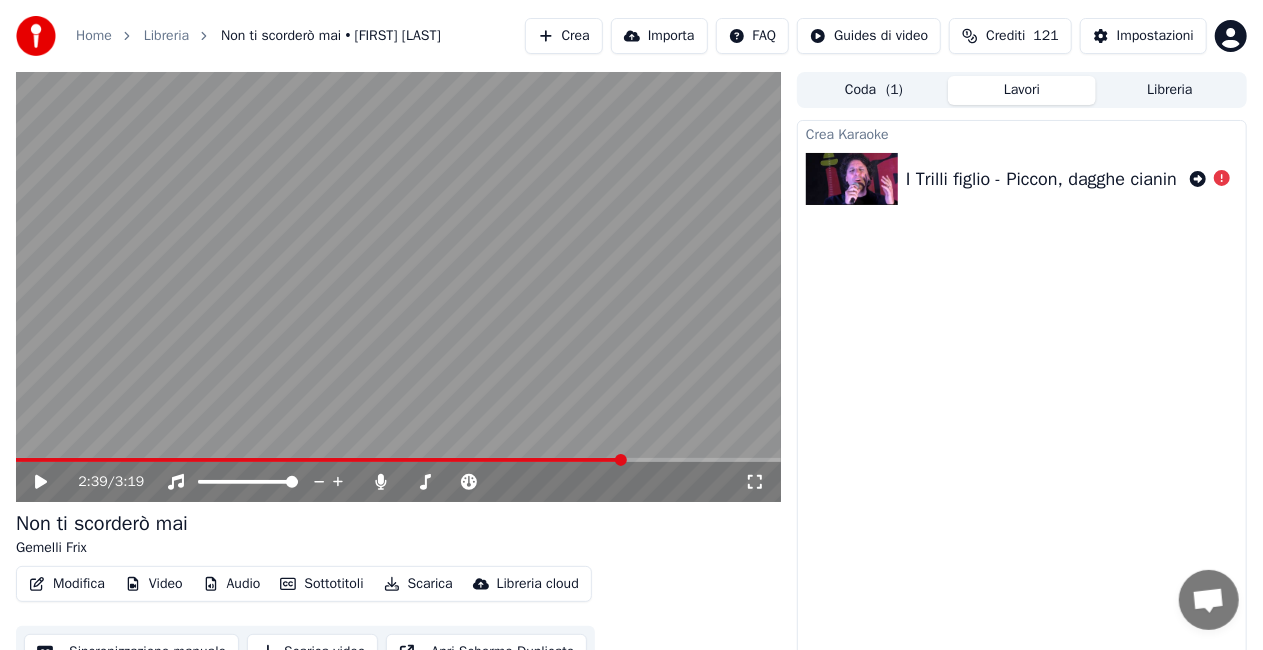 click on "Lavori" at bounding box center [1022, 90] 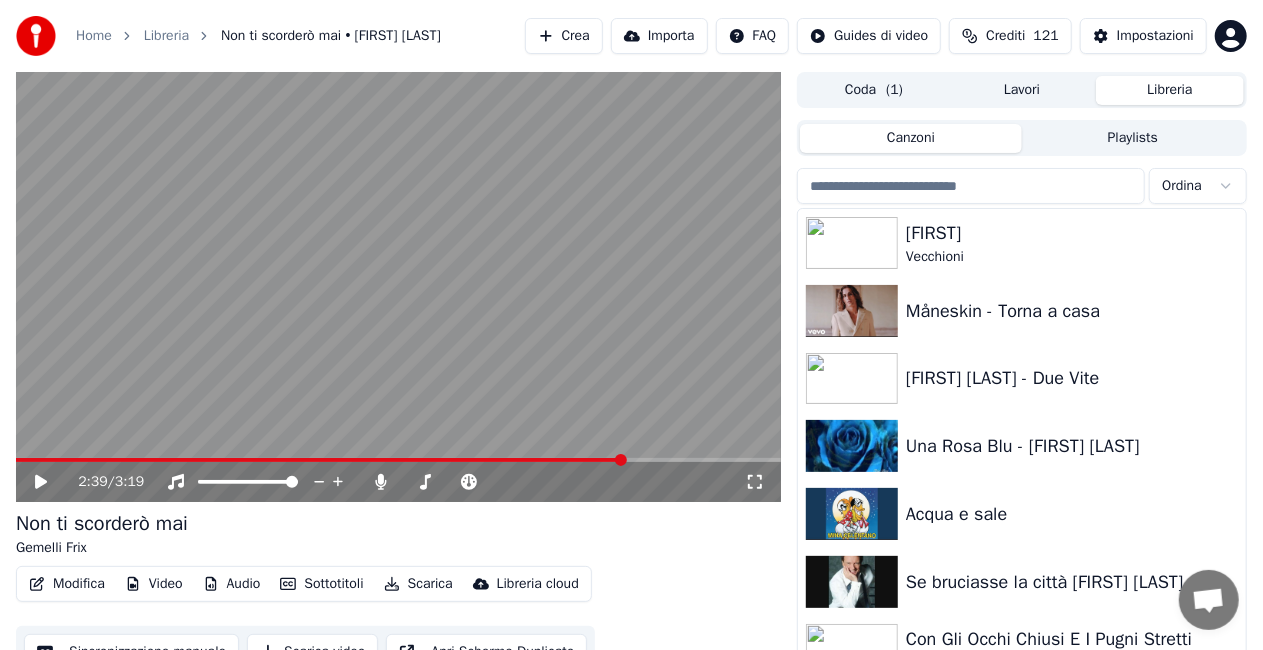click on "Libreria" at bounding box center [1170, 90] 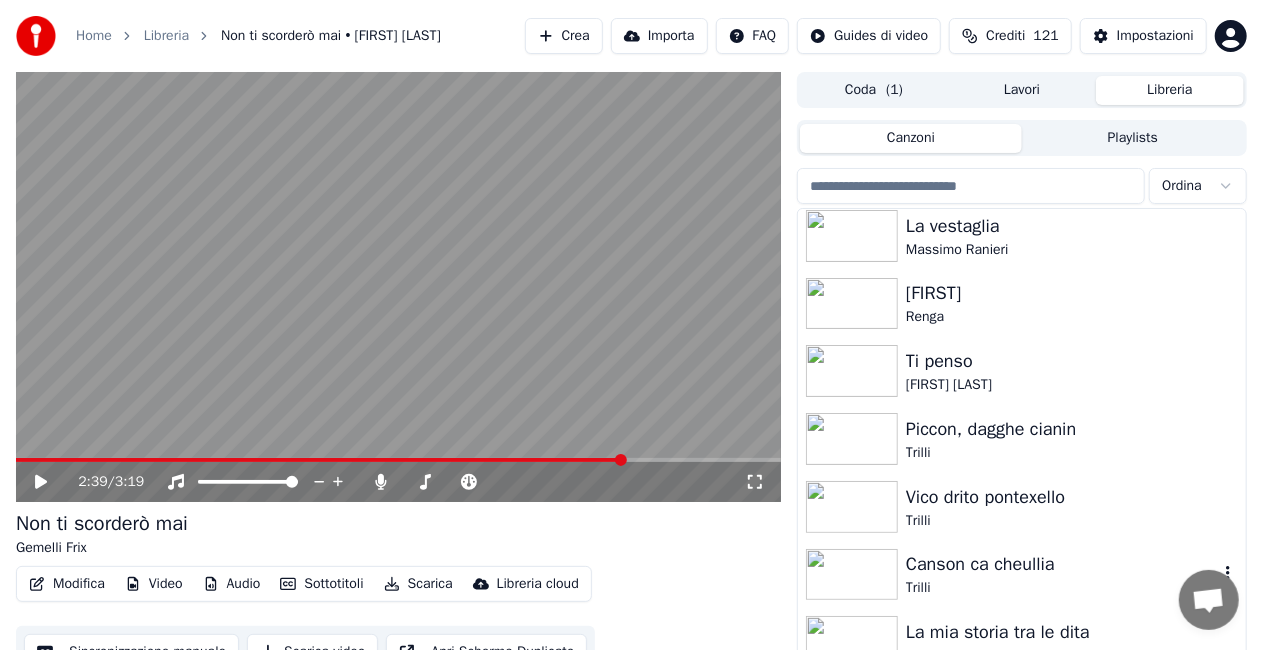 scroll, scrollTop: 26707, scrollLeft: 0, axis: vertical 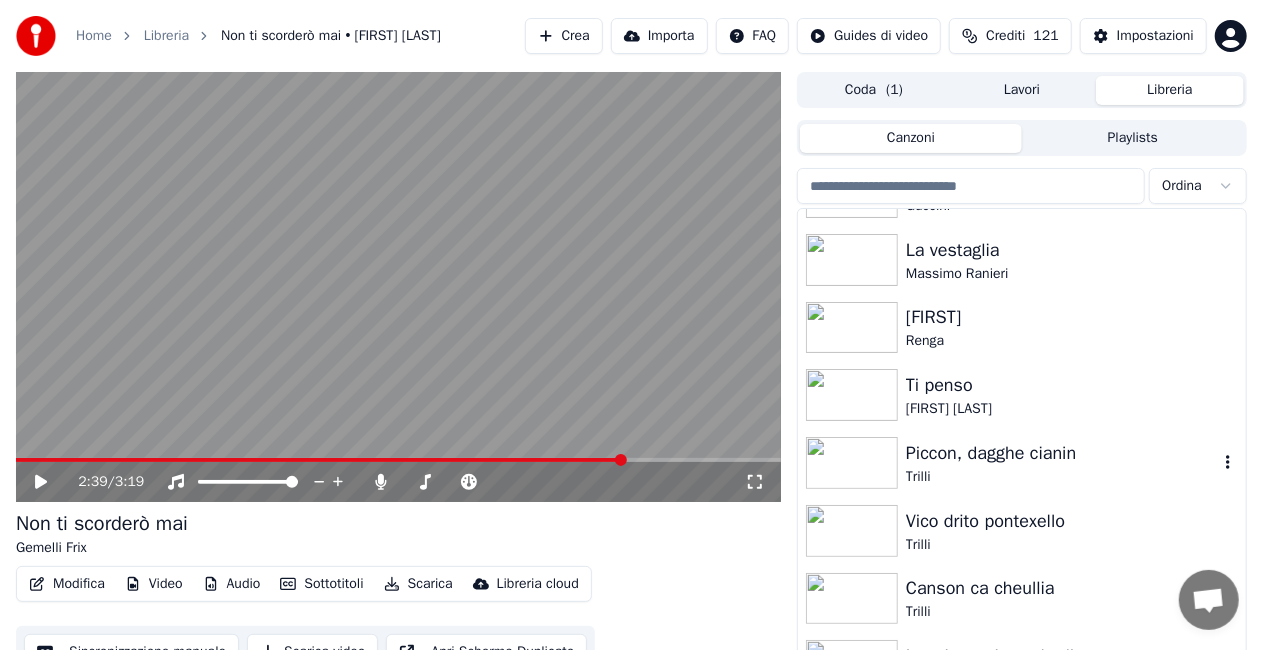 click on "Piccon, dagghe cianin" at bounding box center (1062, 453) 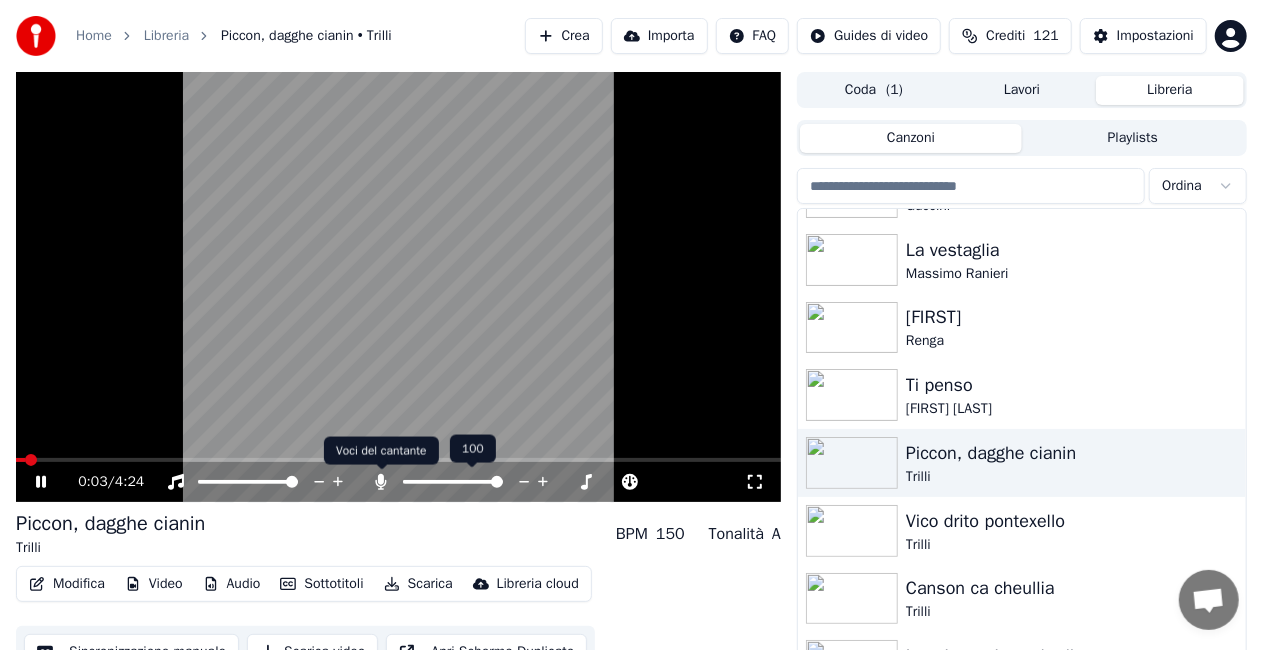 click 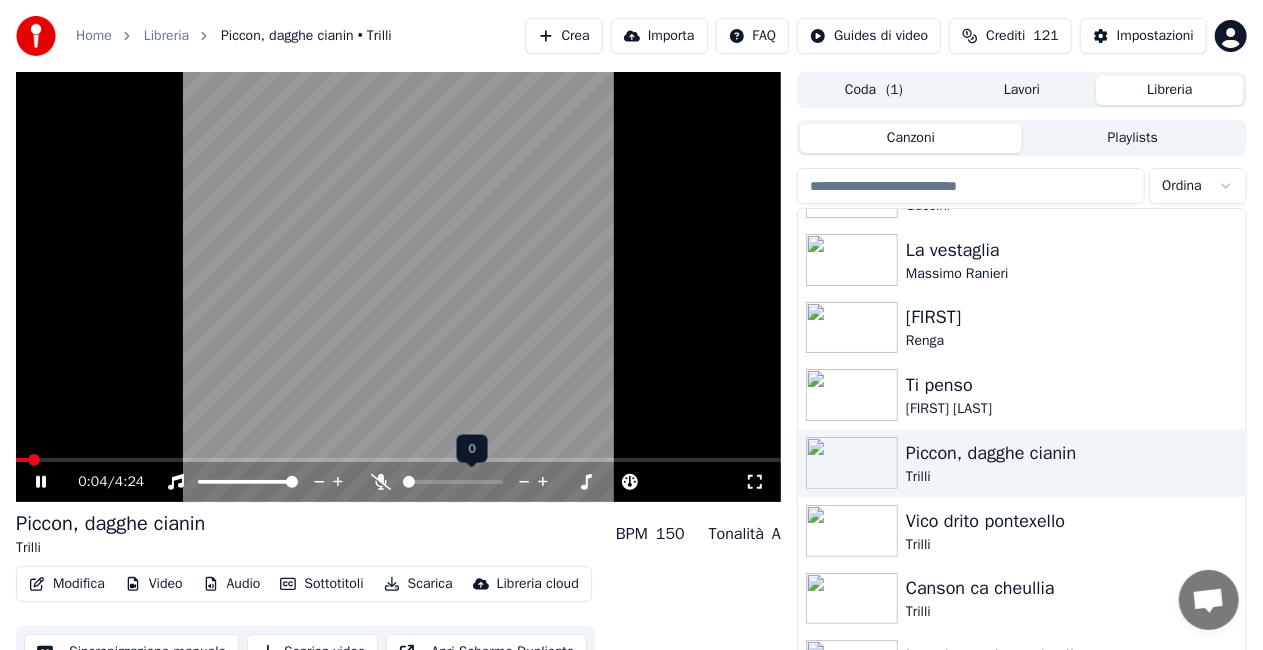 click 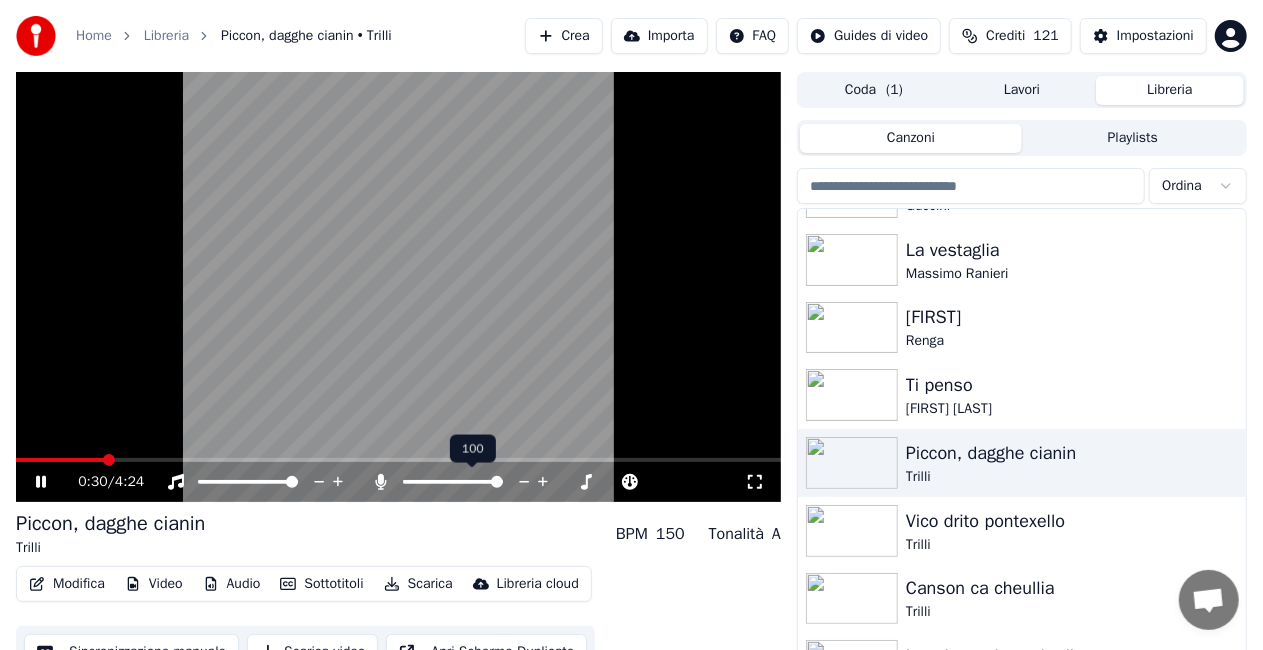 click at bounding box center (461, 482) 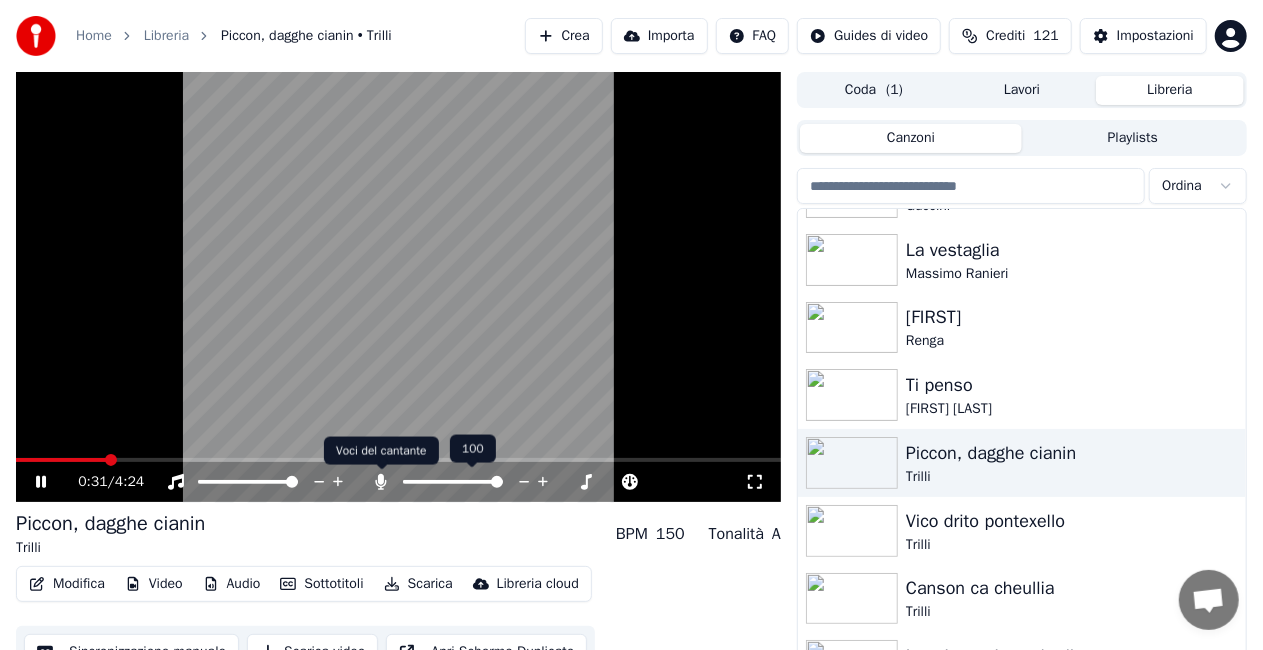 click 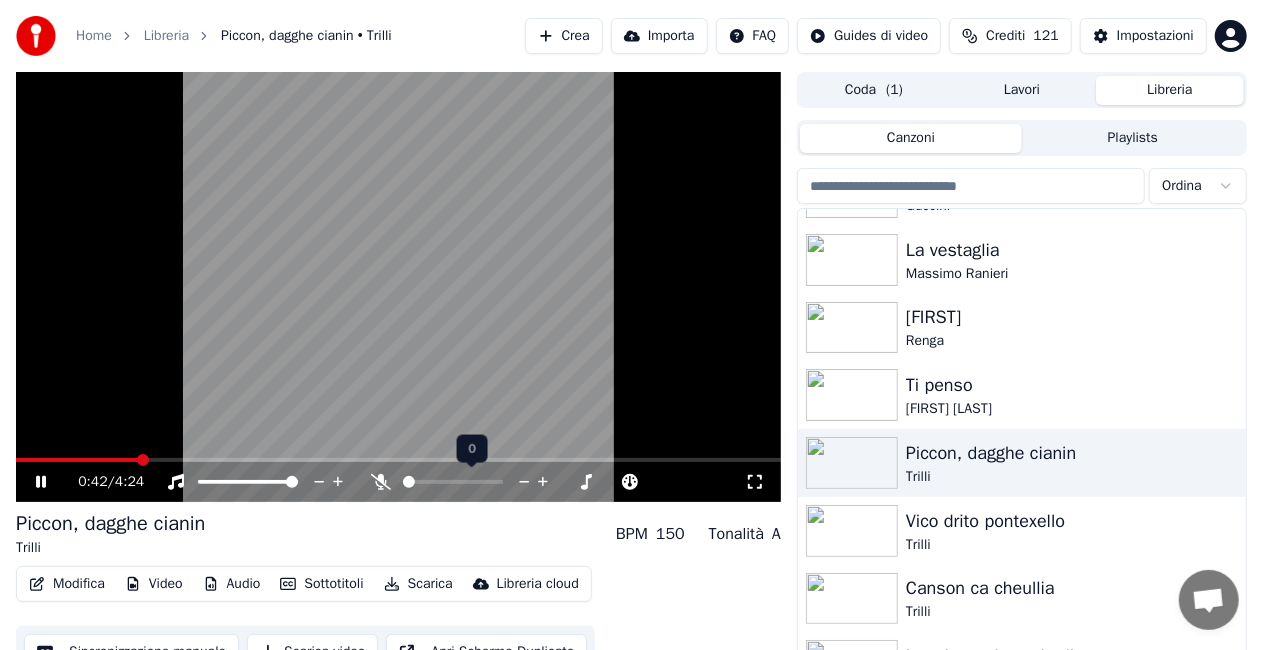 click 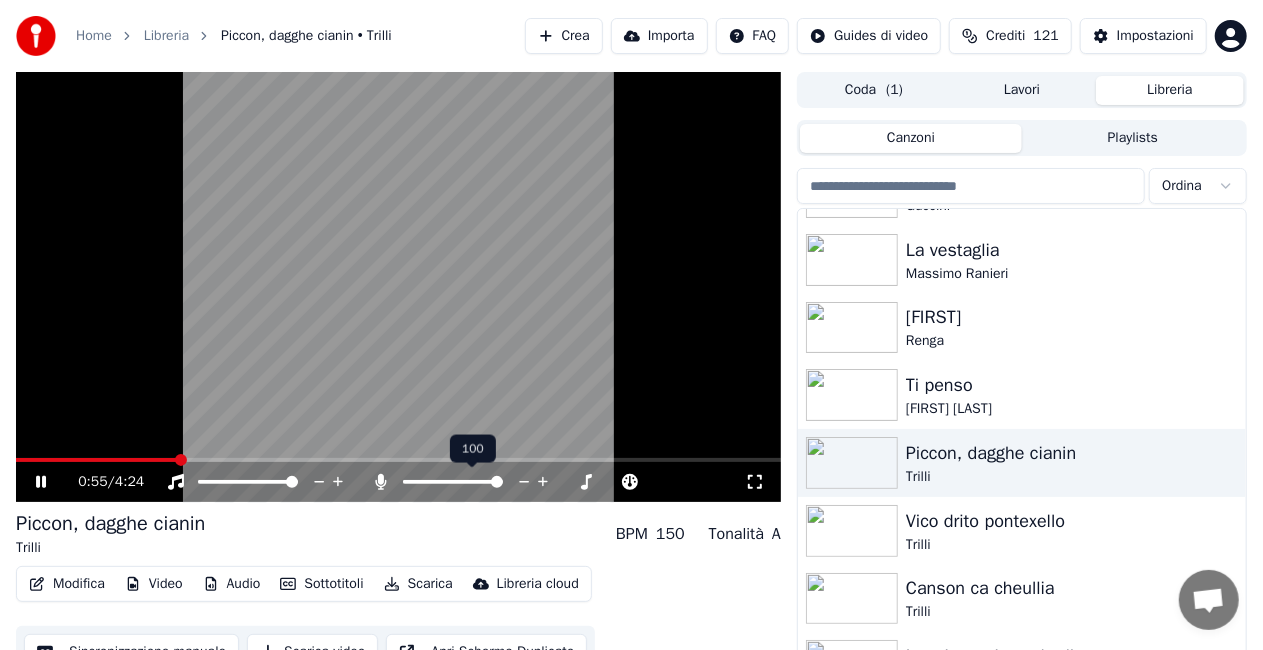 click 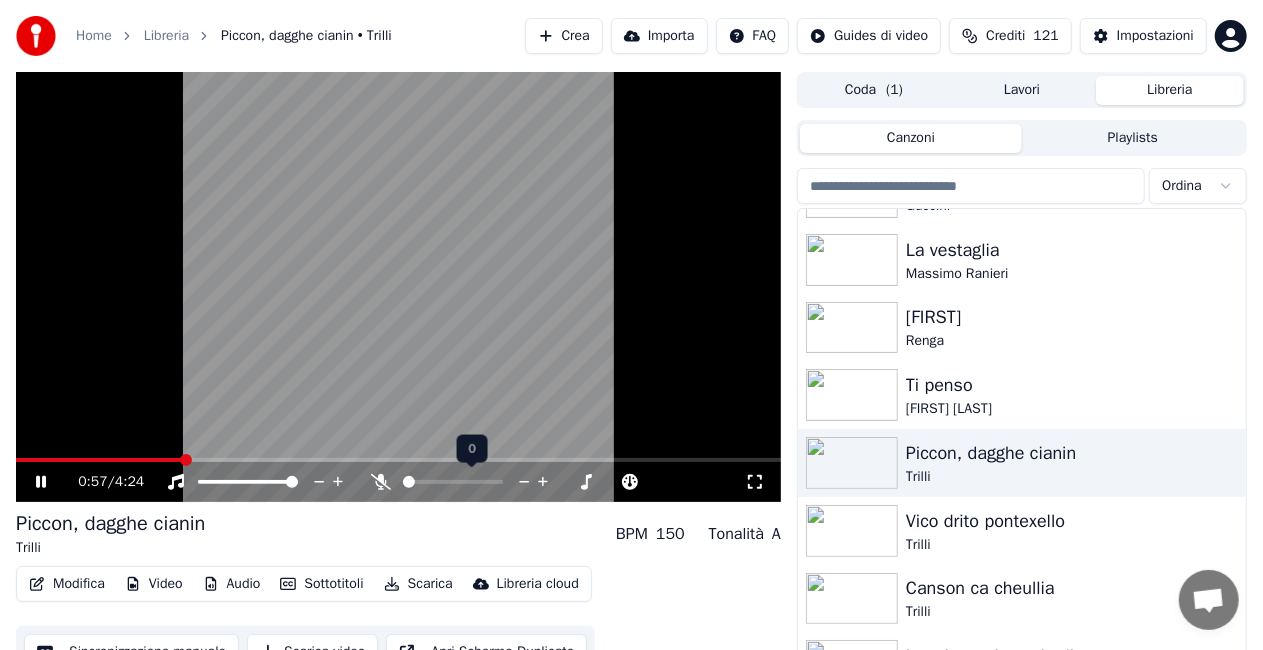 click 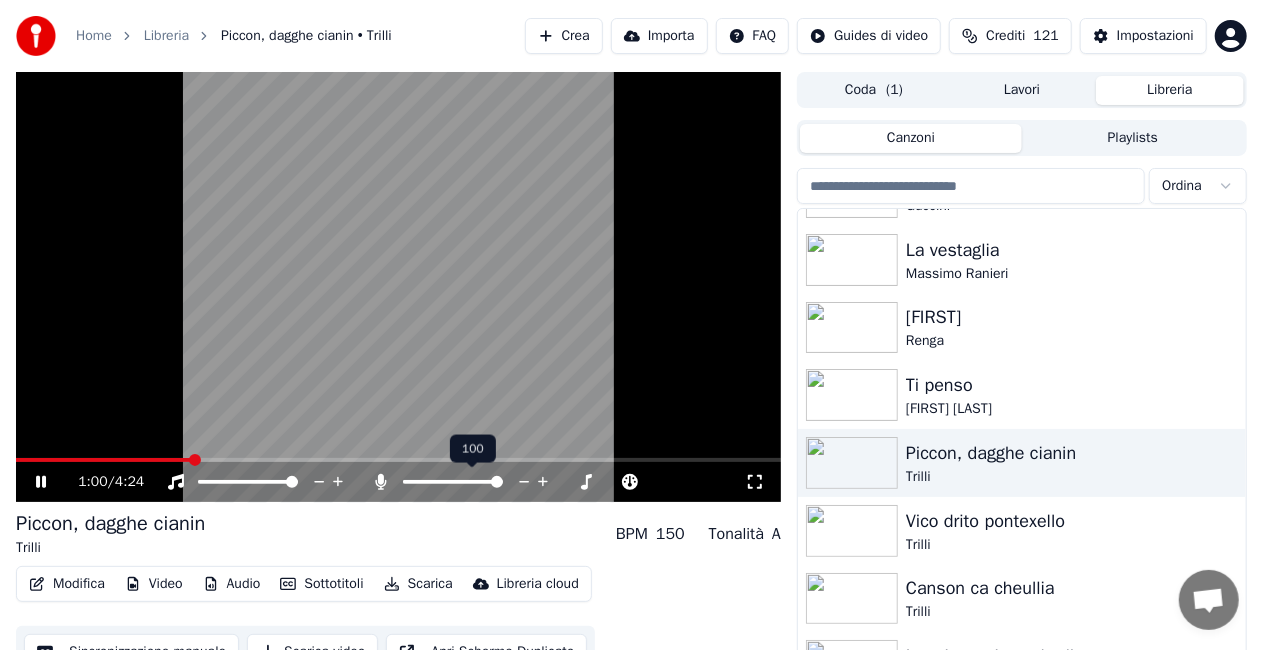 click 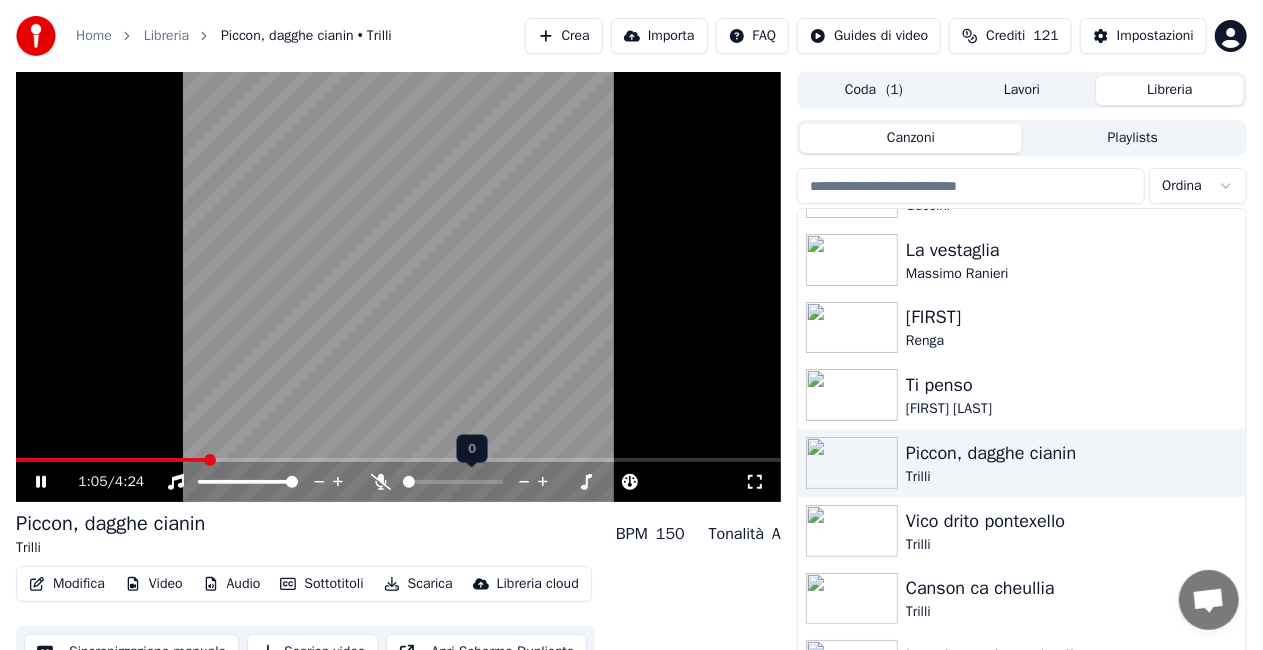 click 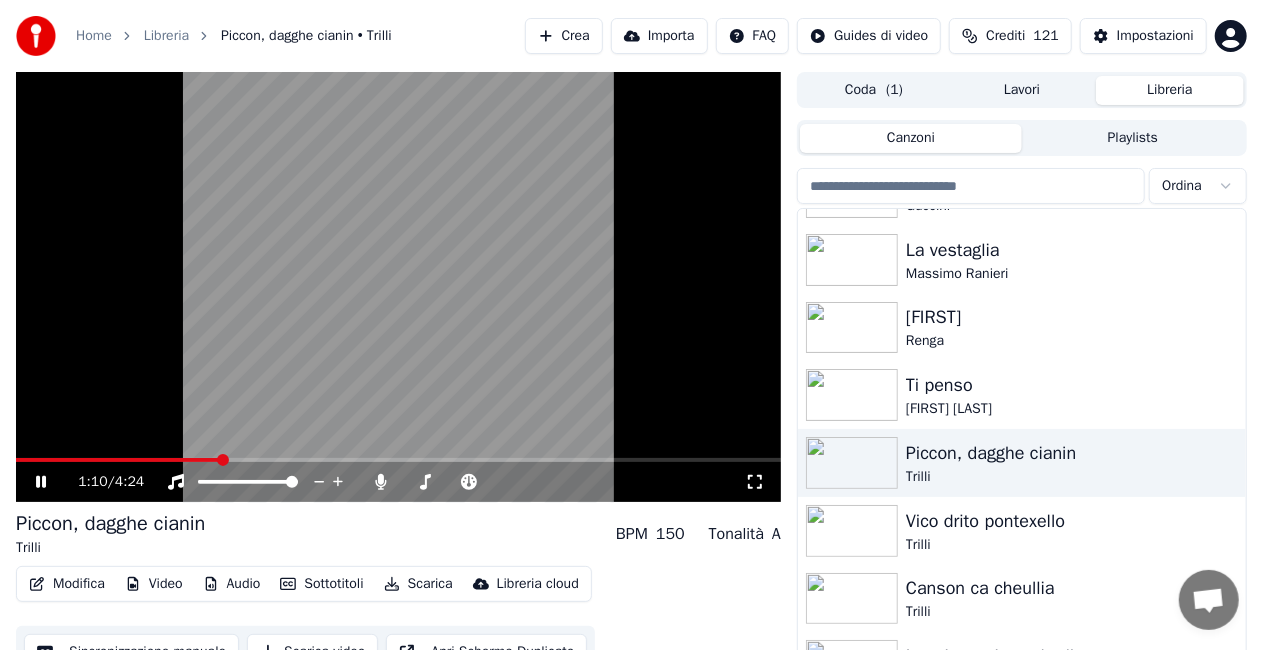 click at bounding box center [398, 287] 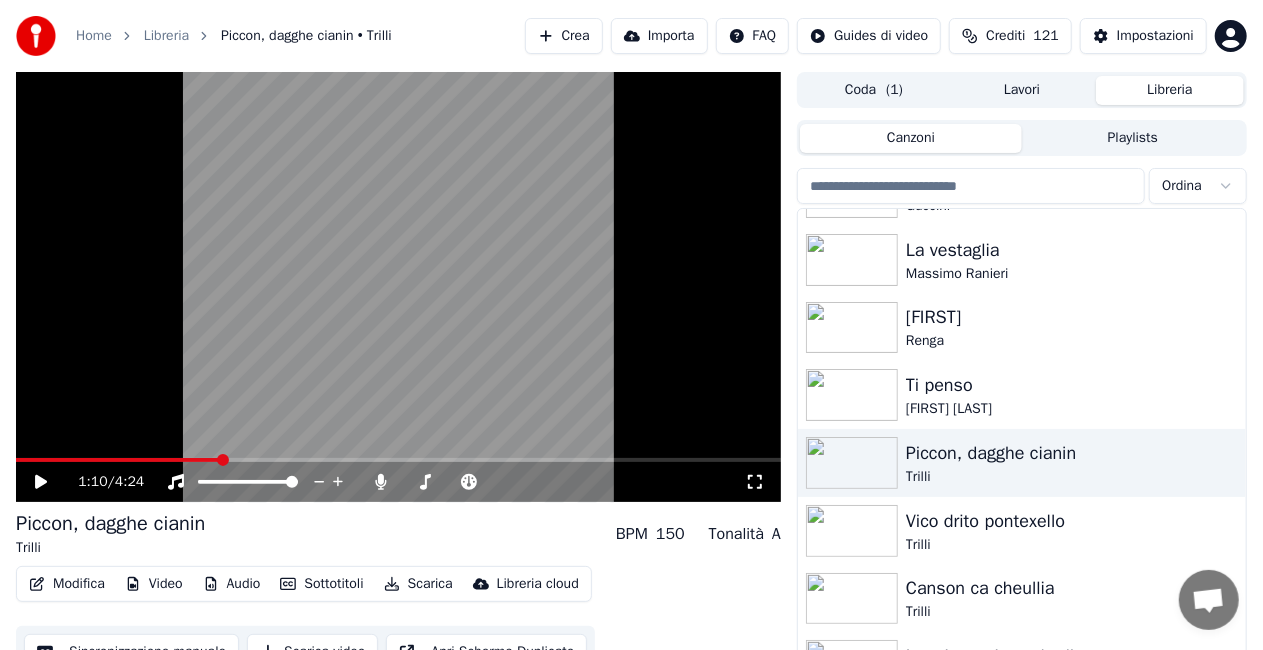 click on "1:10  /  4:24" at bounding box center [398, 482] 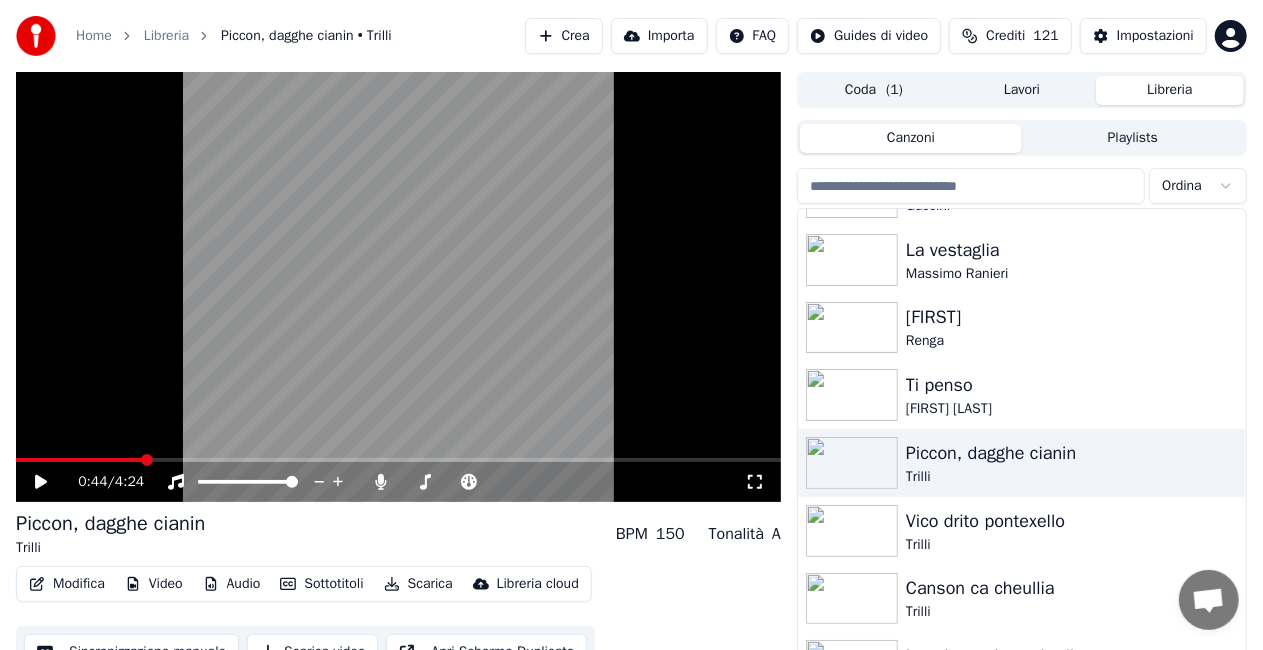 click at bounding box center [79, 460] 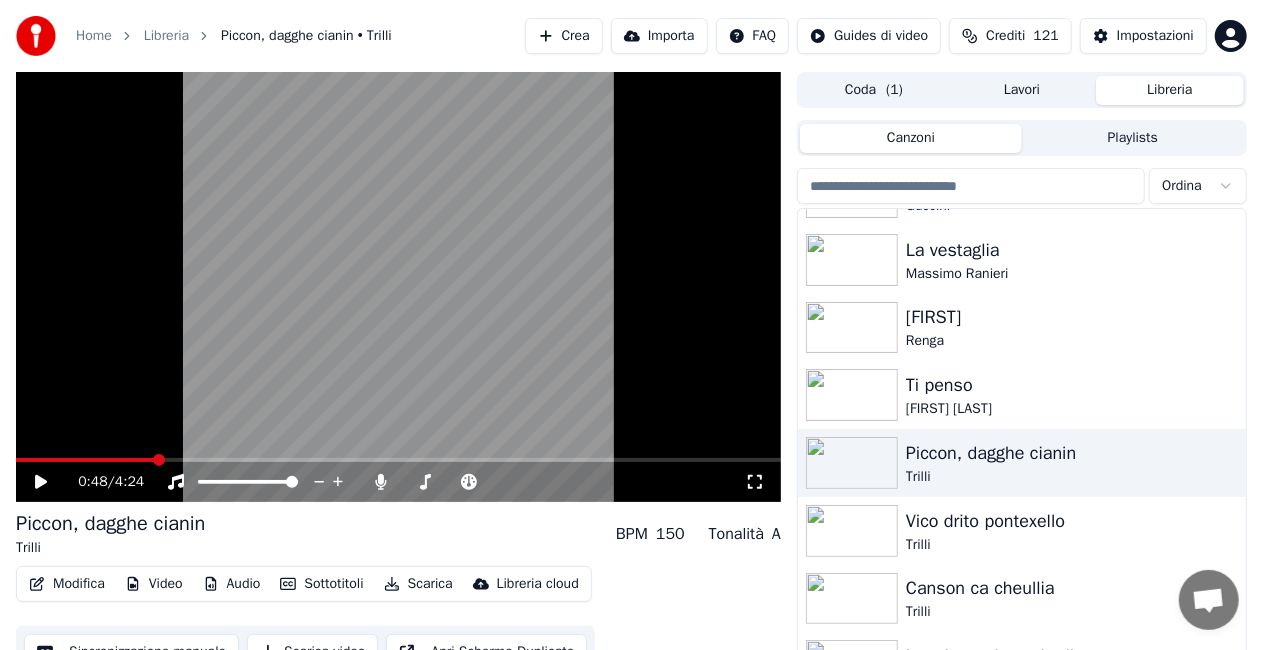 click at bounding box center (398, 460) 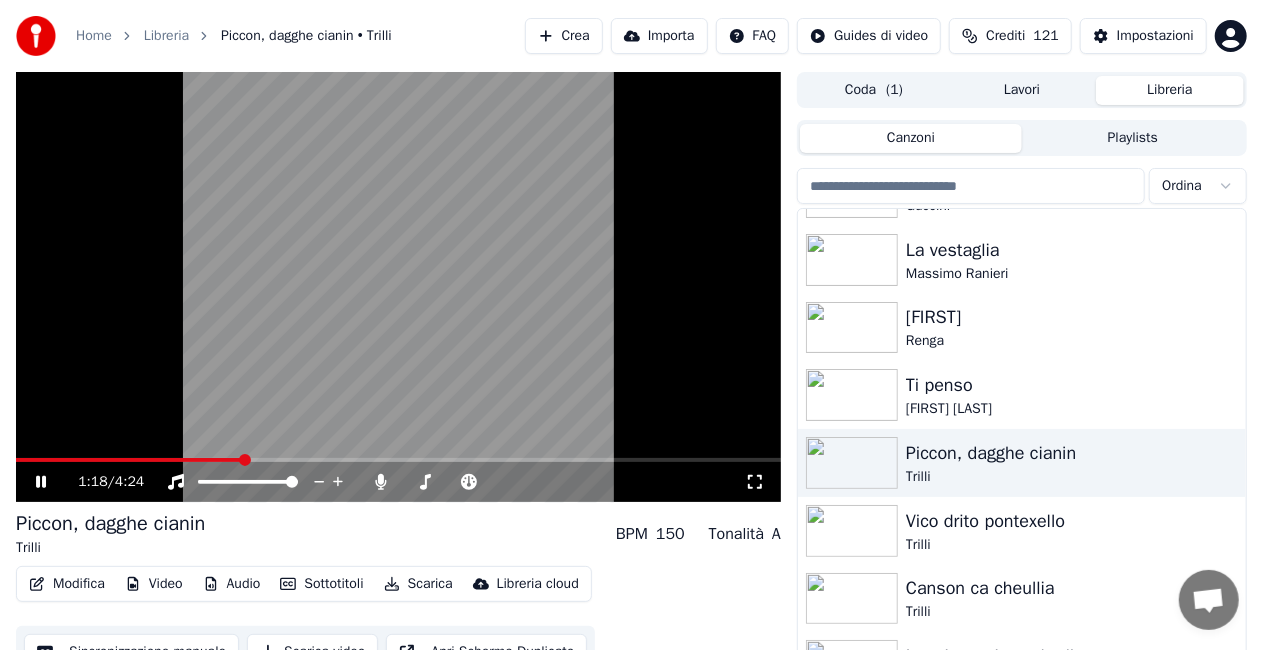 click at bounding box center (398, 287) 